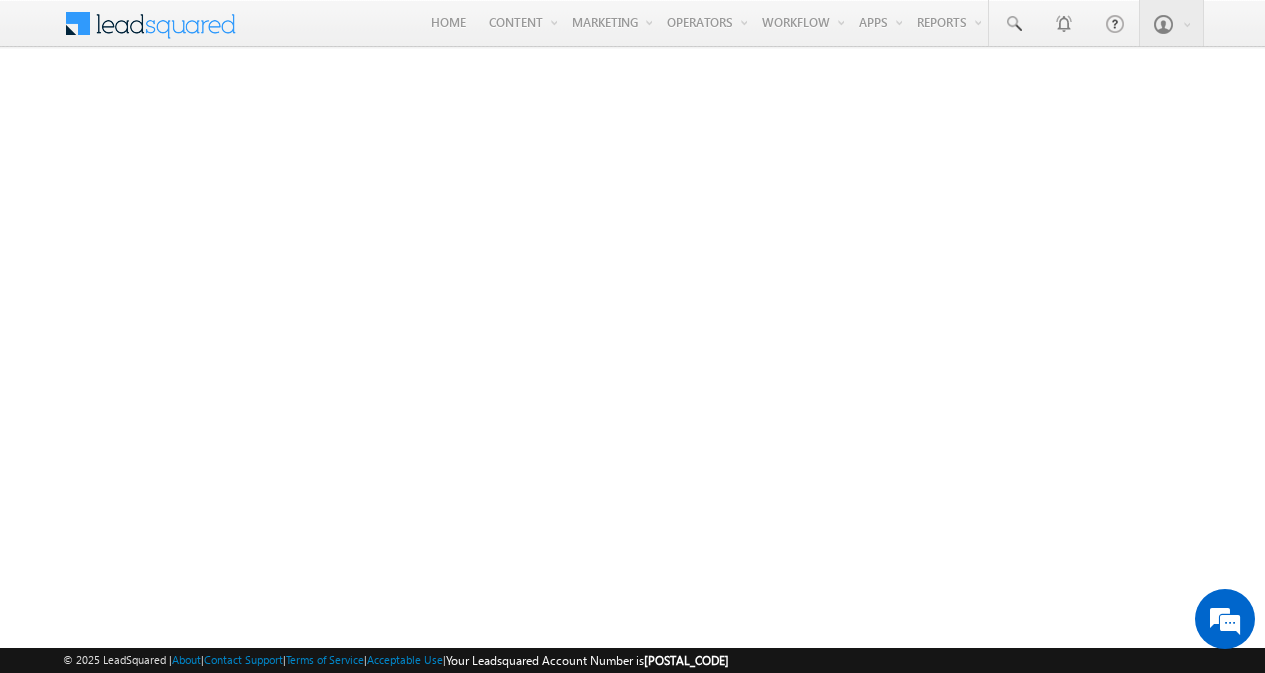 scroll, scrollTop: 0, scrollLeft: 0, axis: both 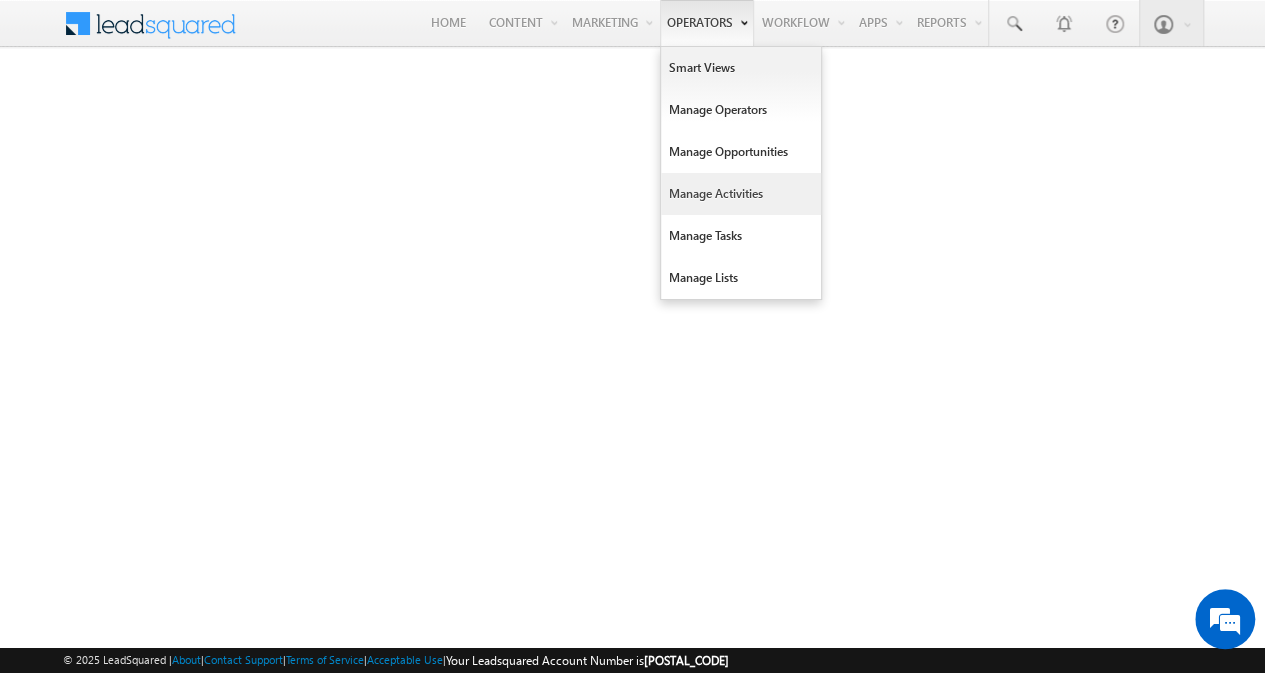 click on "Manage Activities" at bounding box center (741, 194) 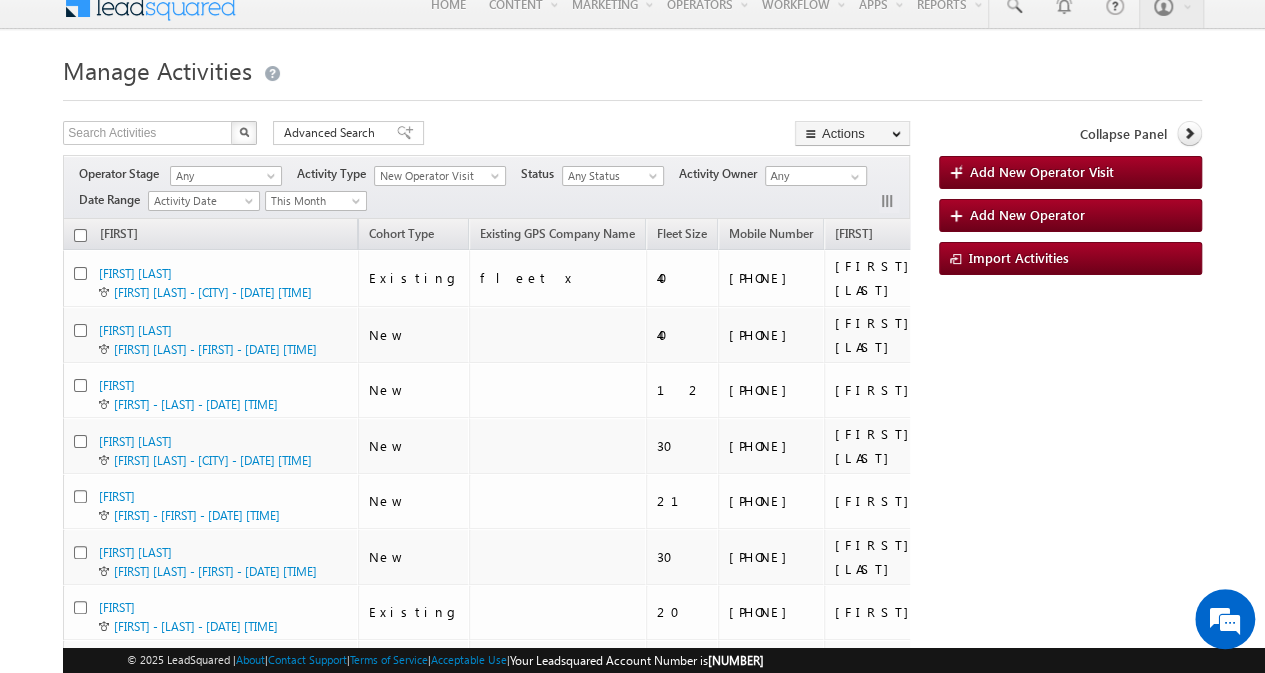scroll, scrollTop: 20, scrollLeft: 0, axis: vertical 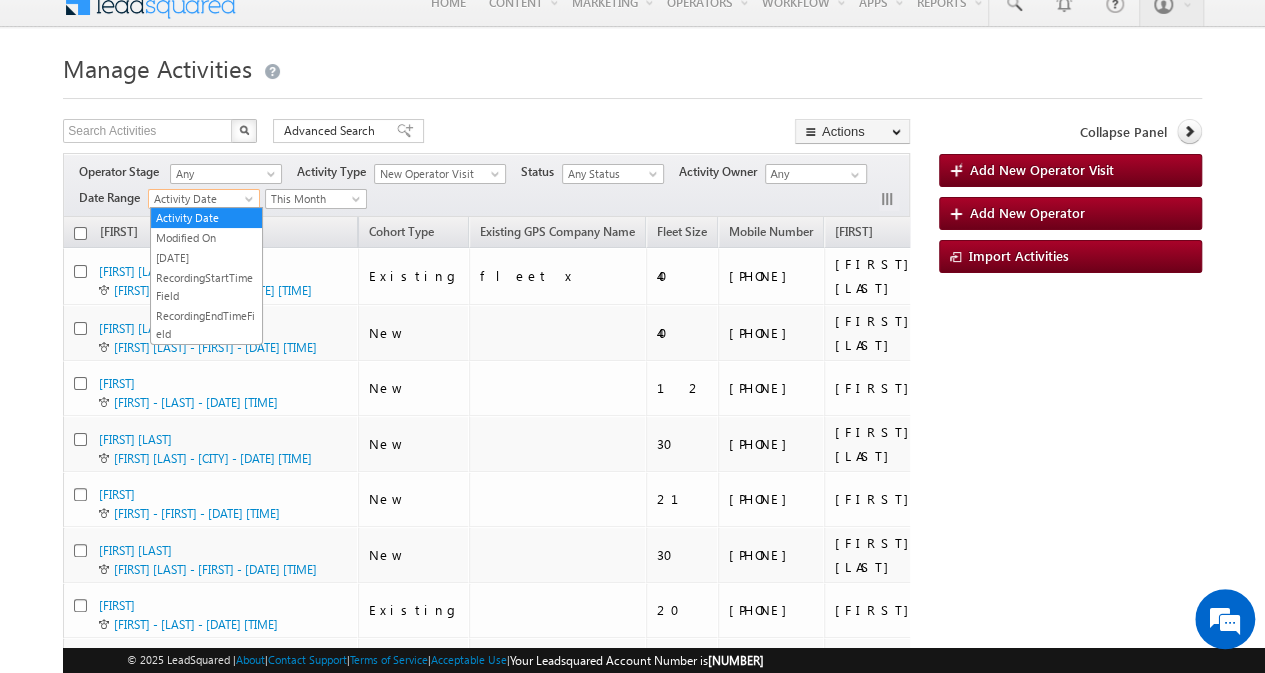 click on "Activity Date" at bounding box center [201, 199] 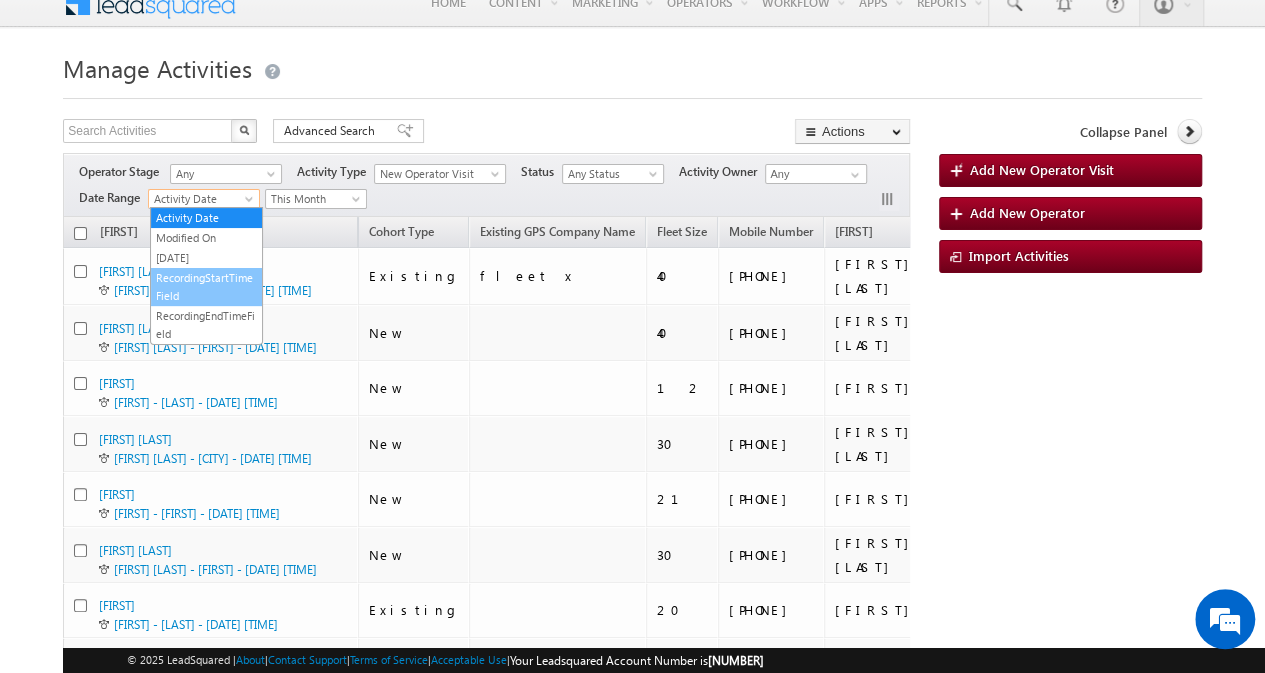 scroll, scrollTop: 0, scrollLeft: 0, axis: both 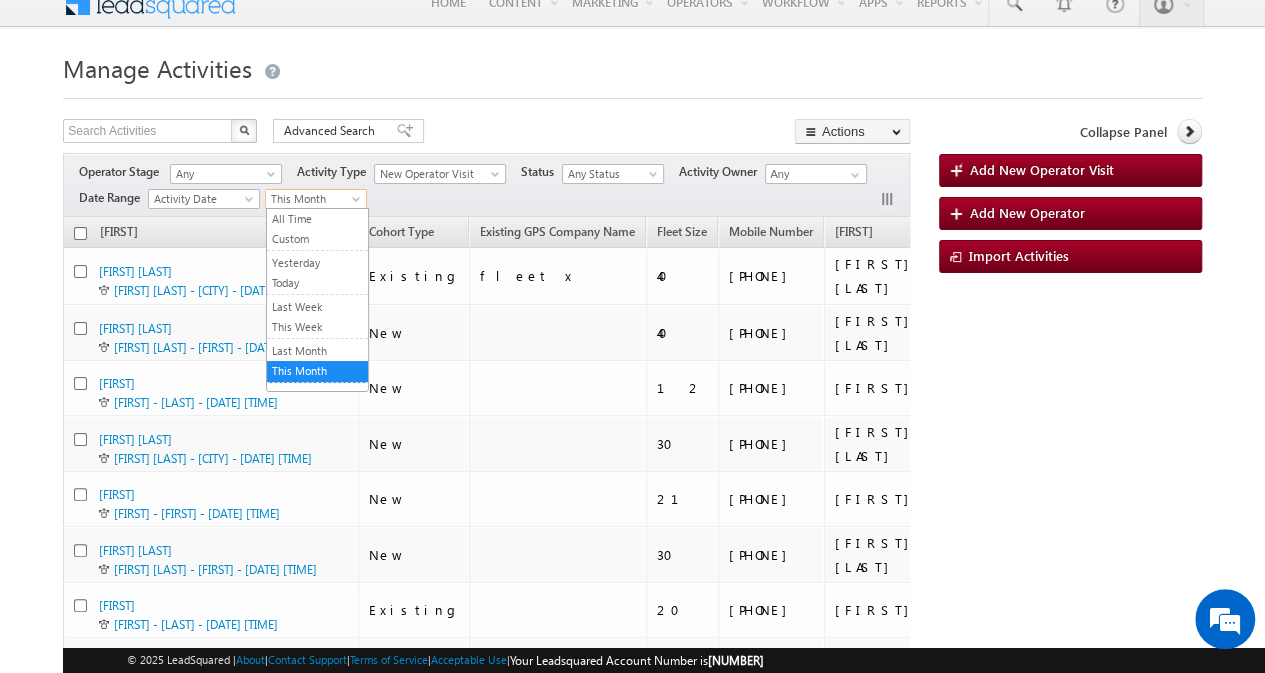 click on "This Month" at bounding box center [313, 199] 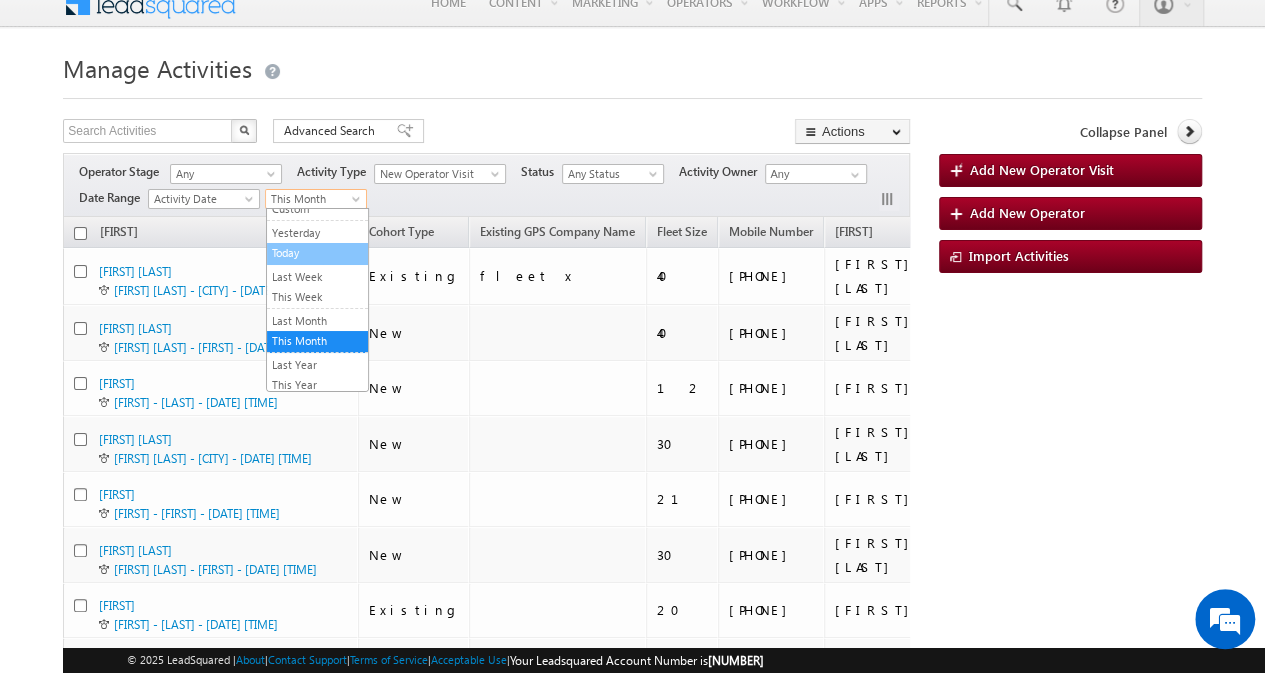 scroll, scrollTop: 0, scrollLeft: 0, axis: both 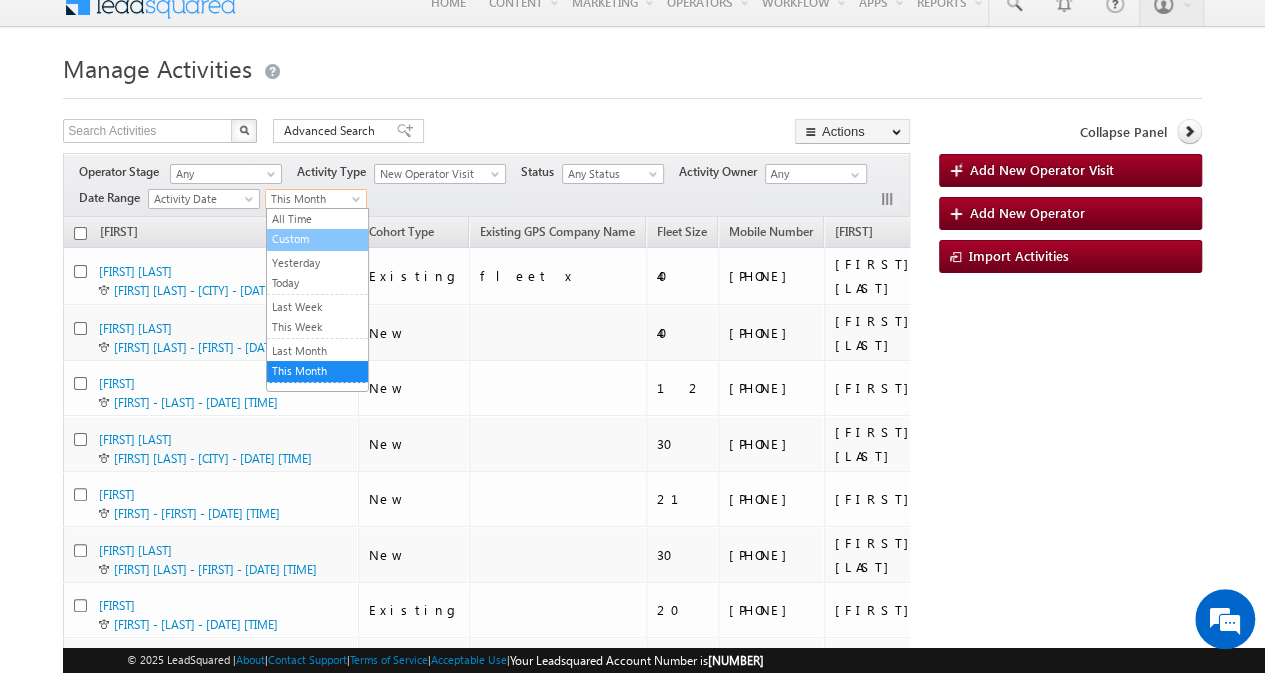 click on "Custom" at bounding box center [317, 239] 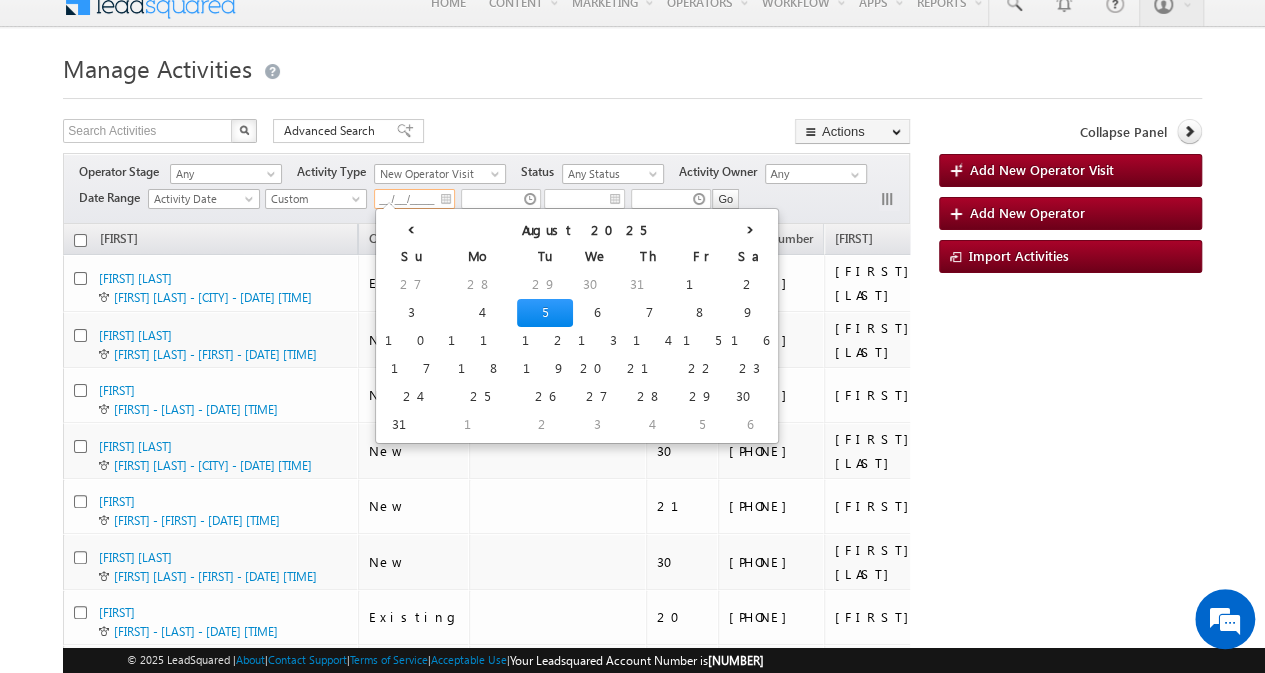 click on "__/__/____" at bounding box center [414, 199] 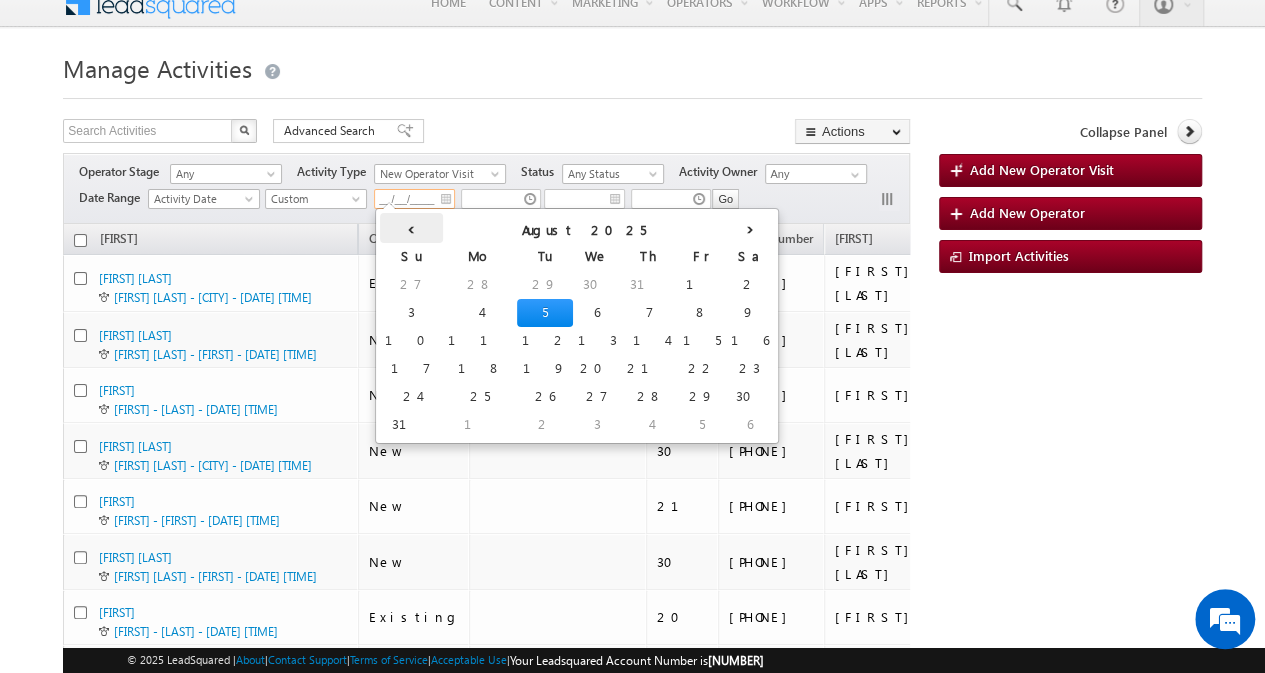 click on "‹" at bounding box center [411, 228] 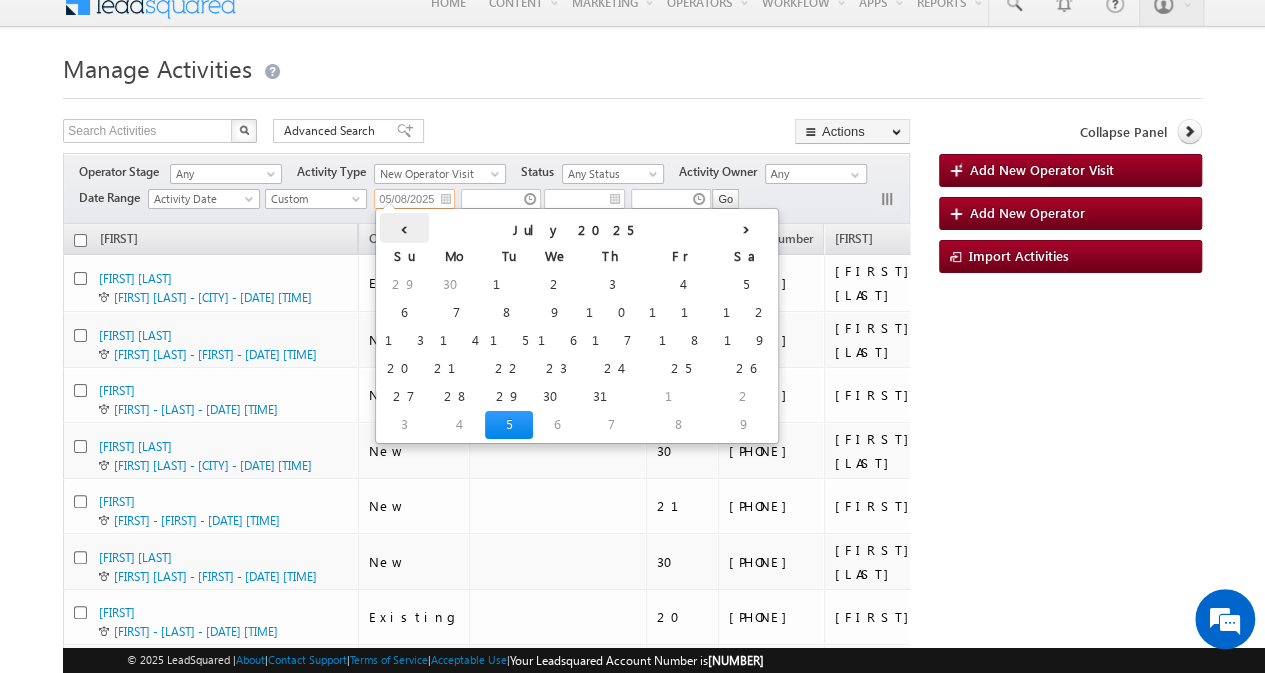 click on "‹" at bounding box center [404, 228] 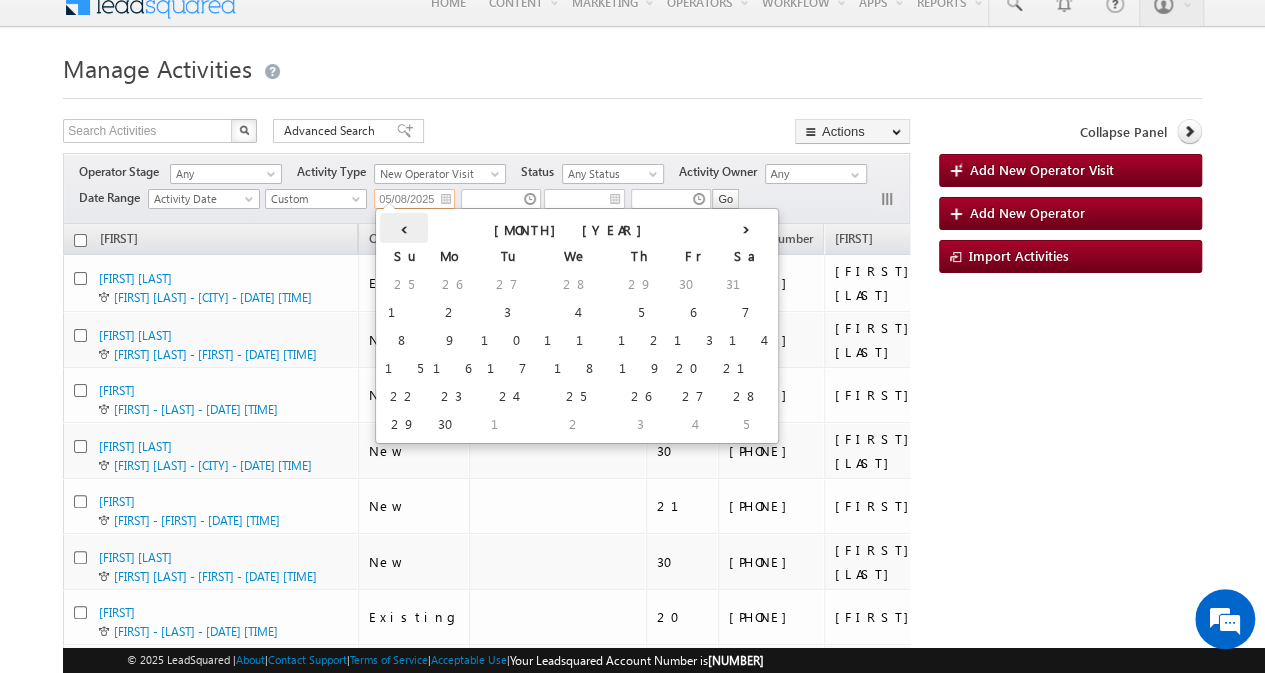click on "‹" at bounding box center (404, 228) 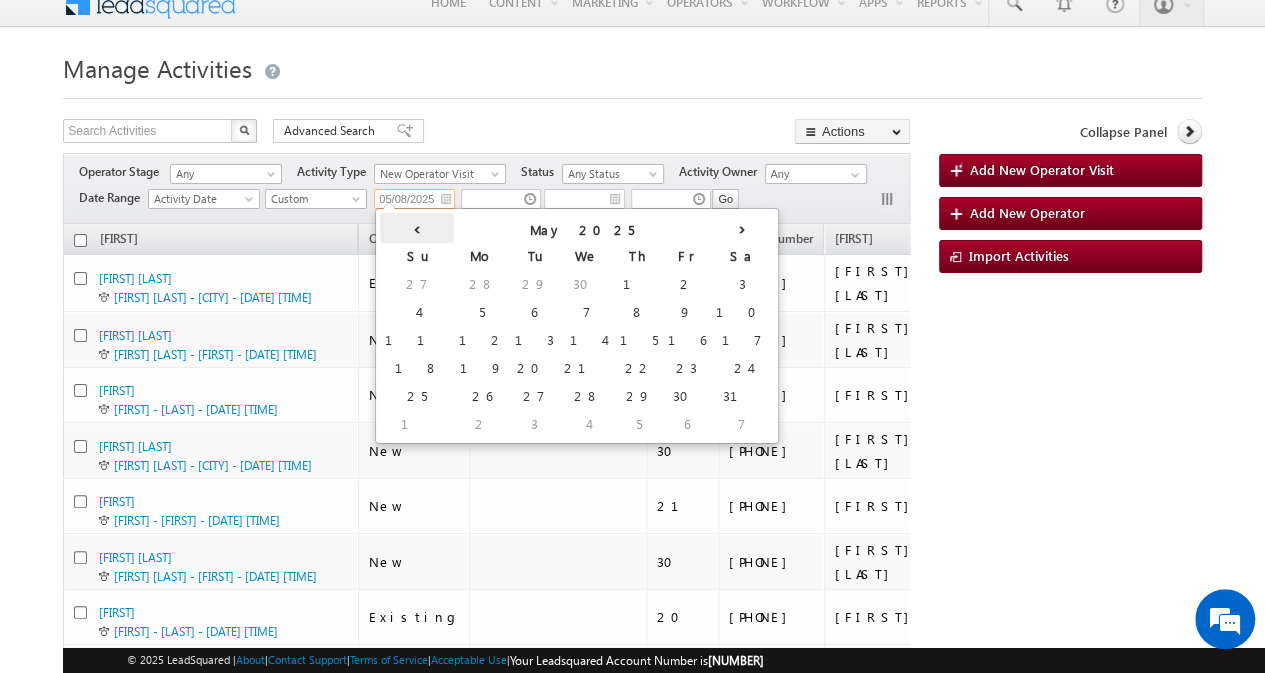 click on "‹" at bounding box center (417, 228) 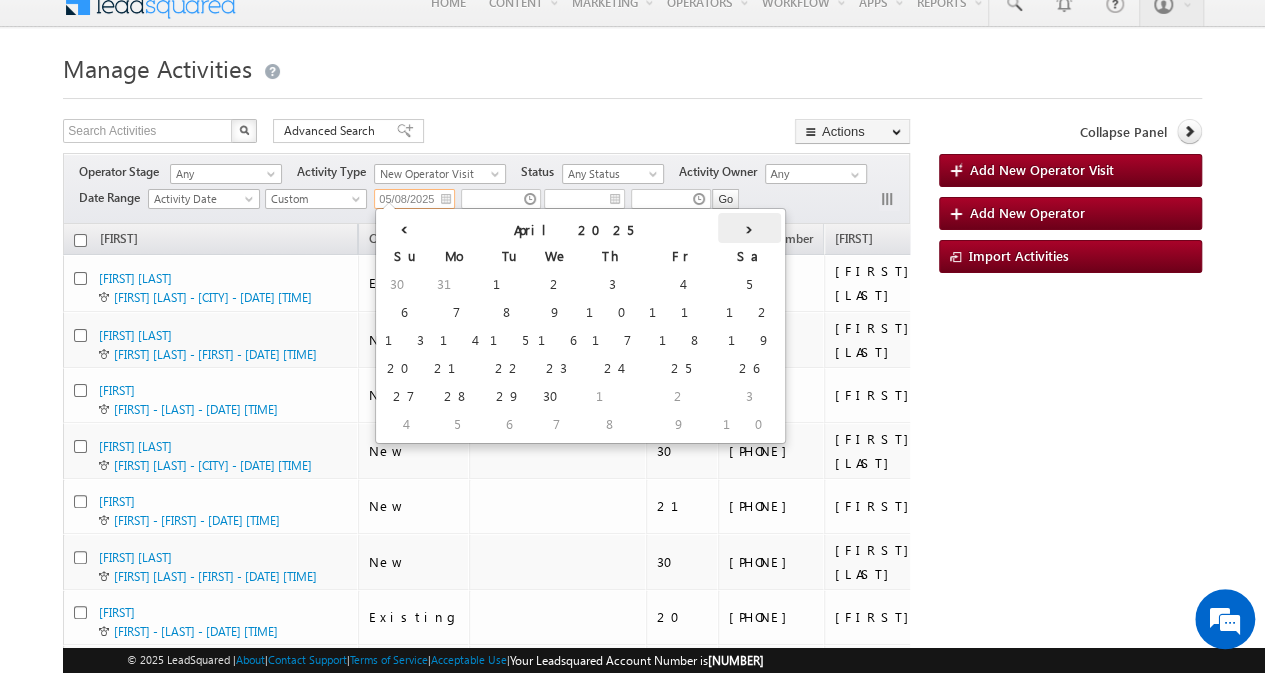 click on "›" at bounding box center [749, 228] 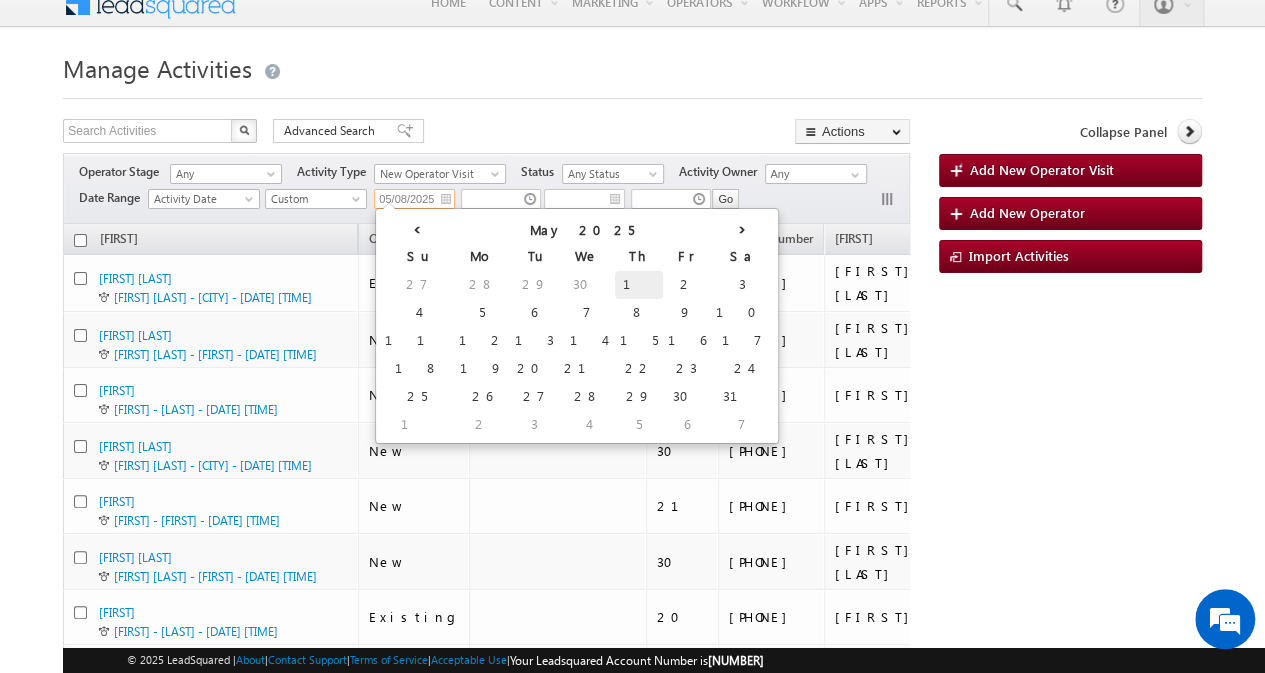 click on "1" at bounding box center [639, 285] 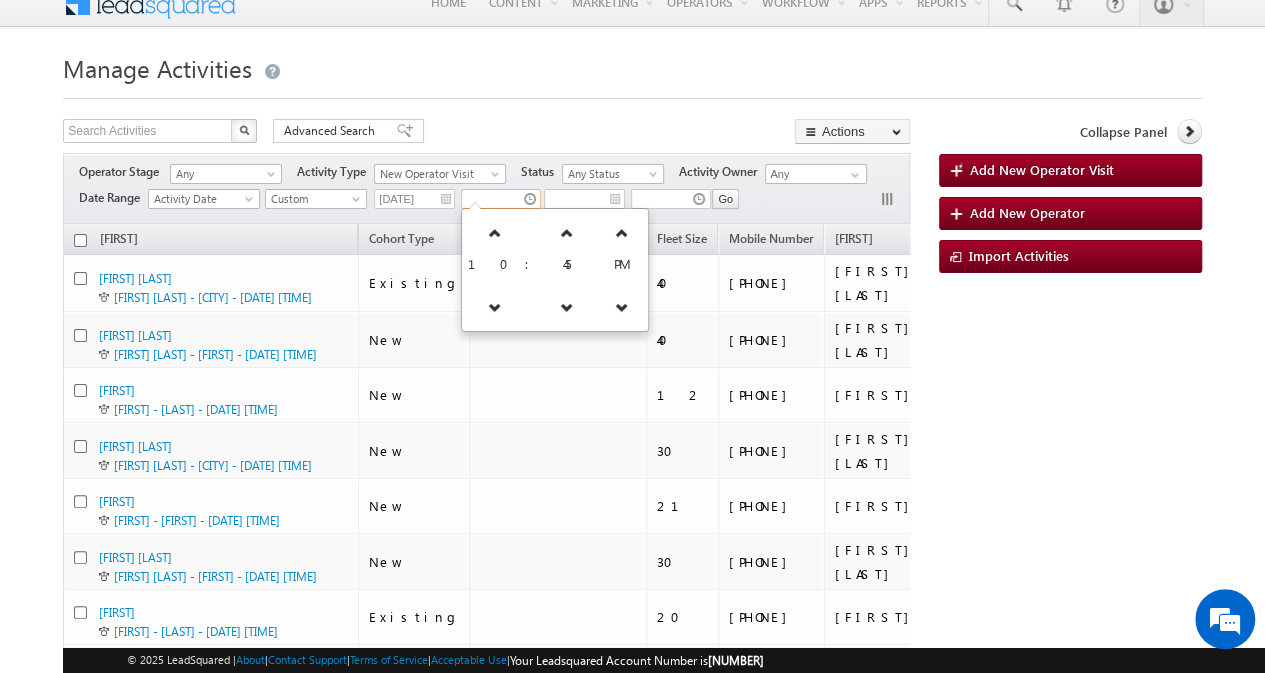 click at bounding box center (501, 199) 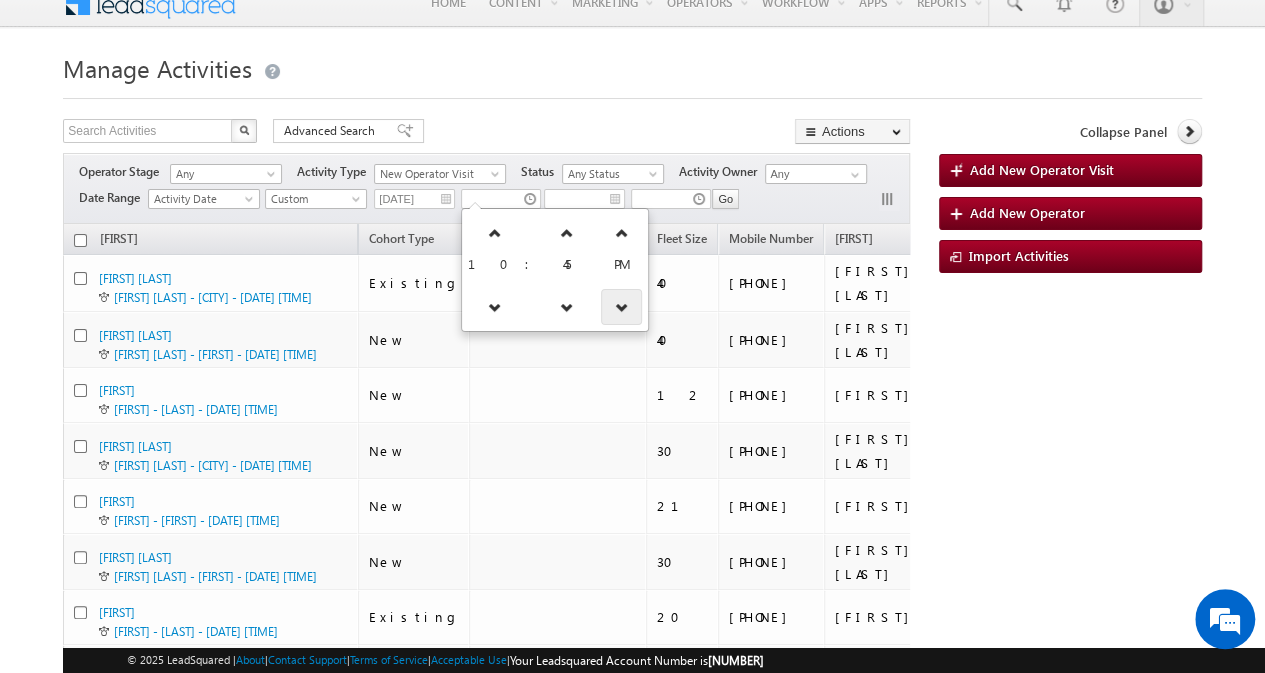 click at bounding box center [621, 307] 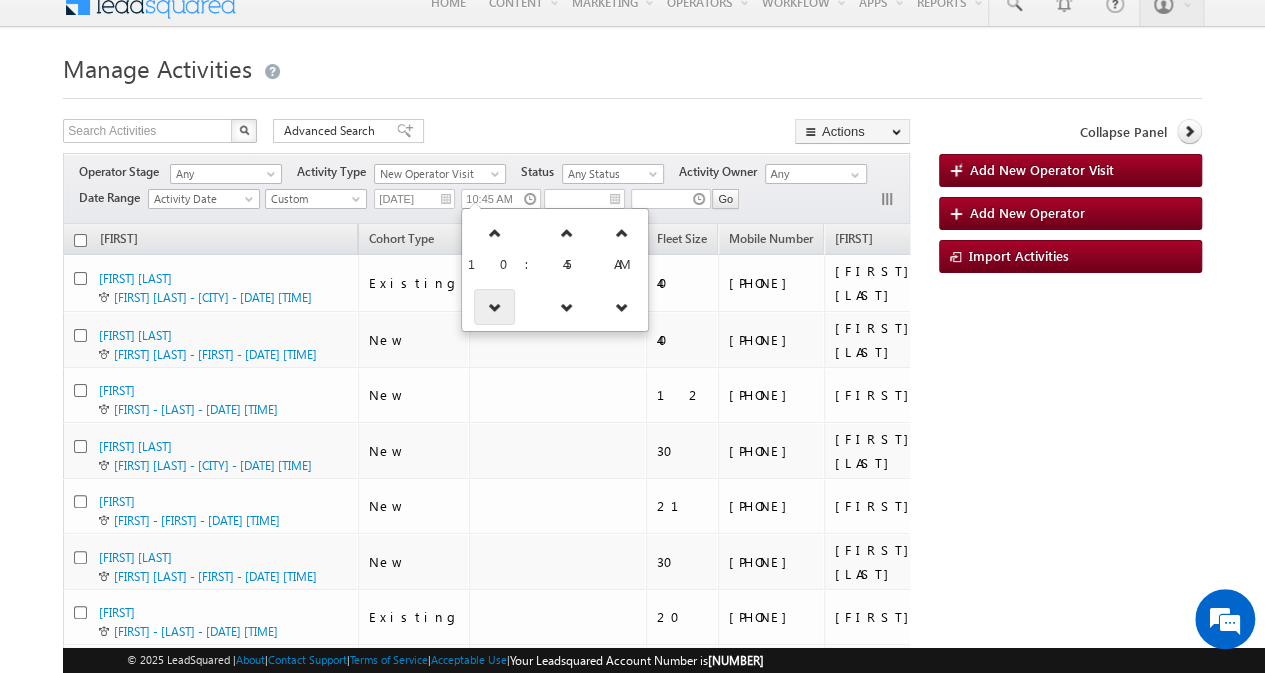 click at bounding box center (495, 307) 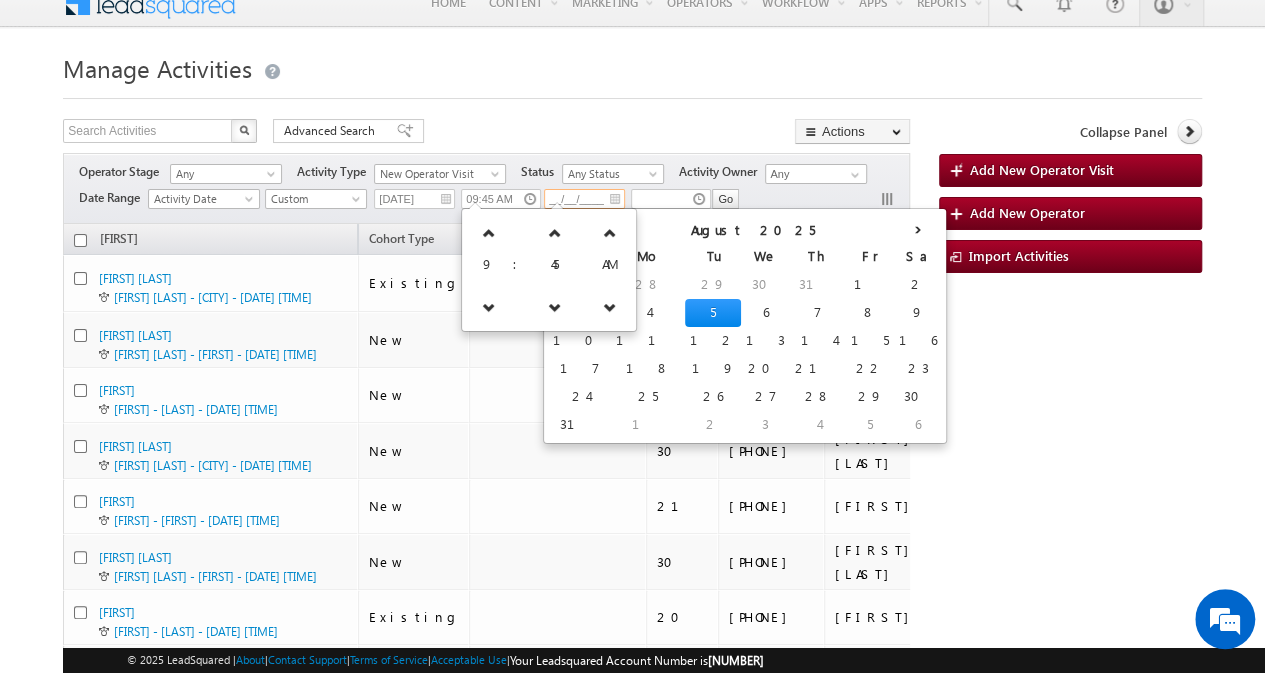 click on "__/__/____" at bounding box center [584, 199] 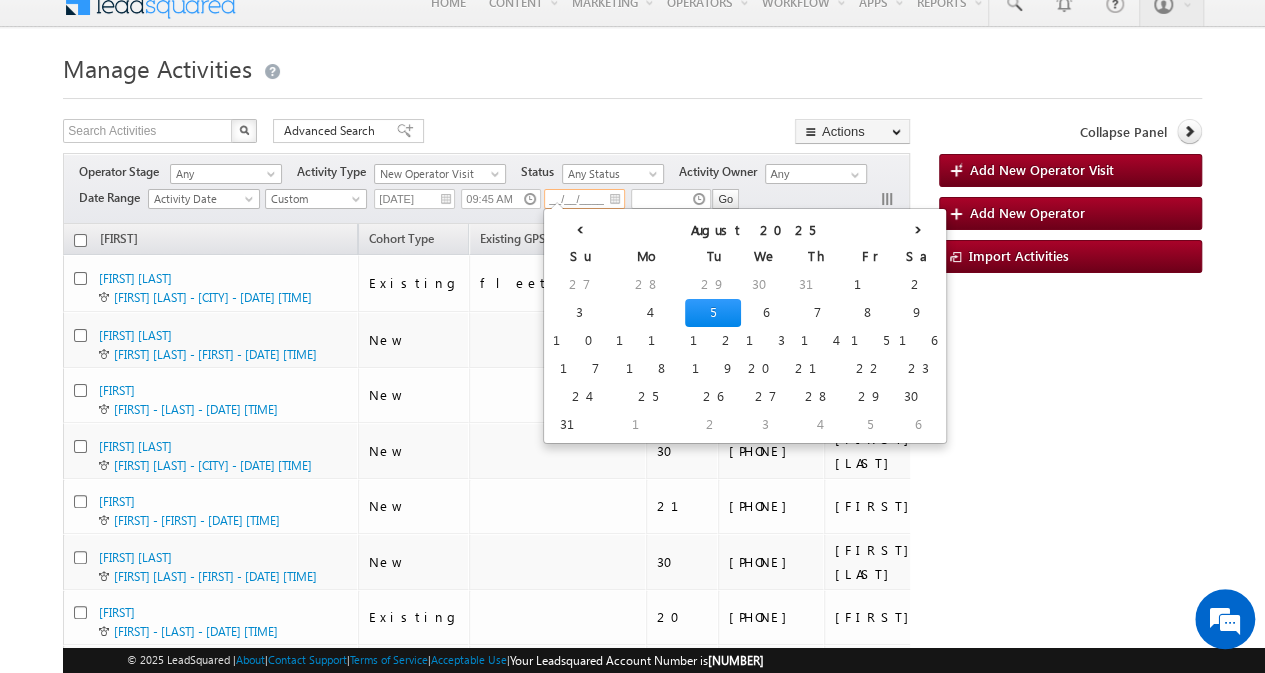 click on "5" at bounding box center [713, 313] 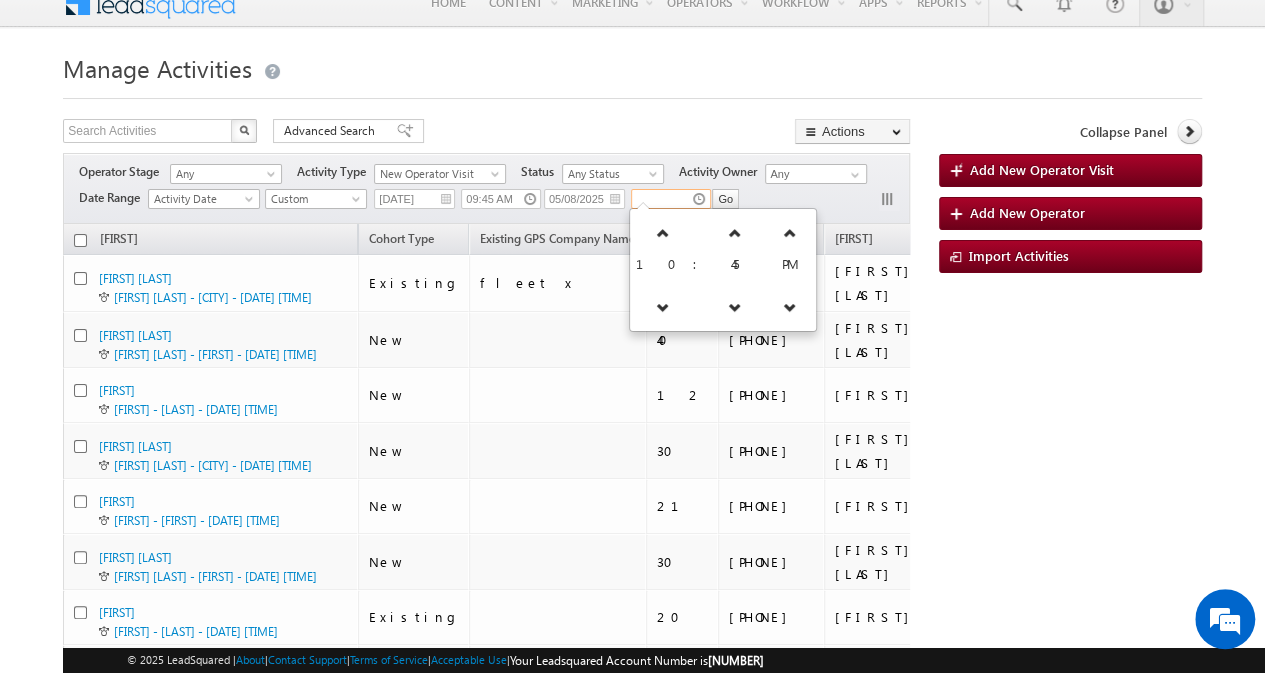 click at bounding box center (671, 199) 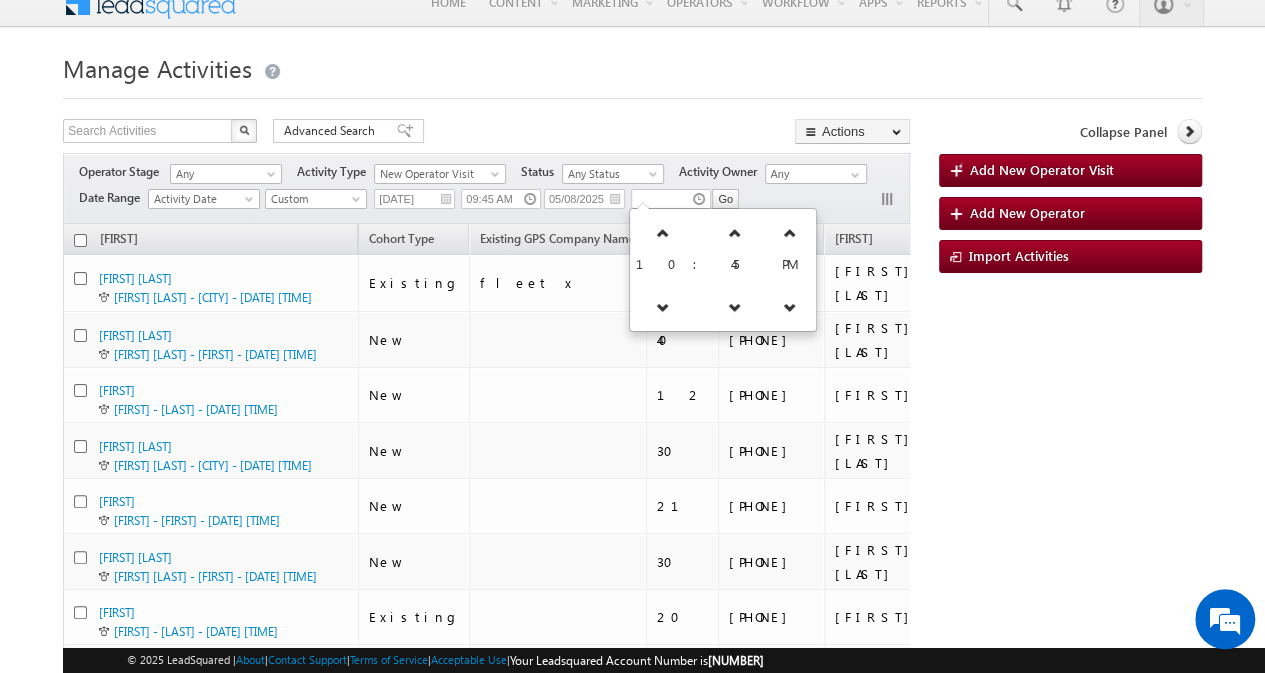 click at bounding box center (632, 92) 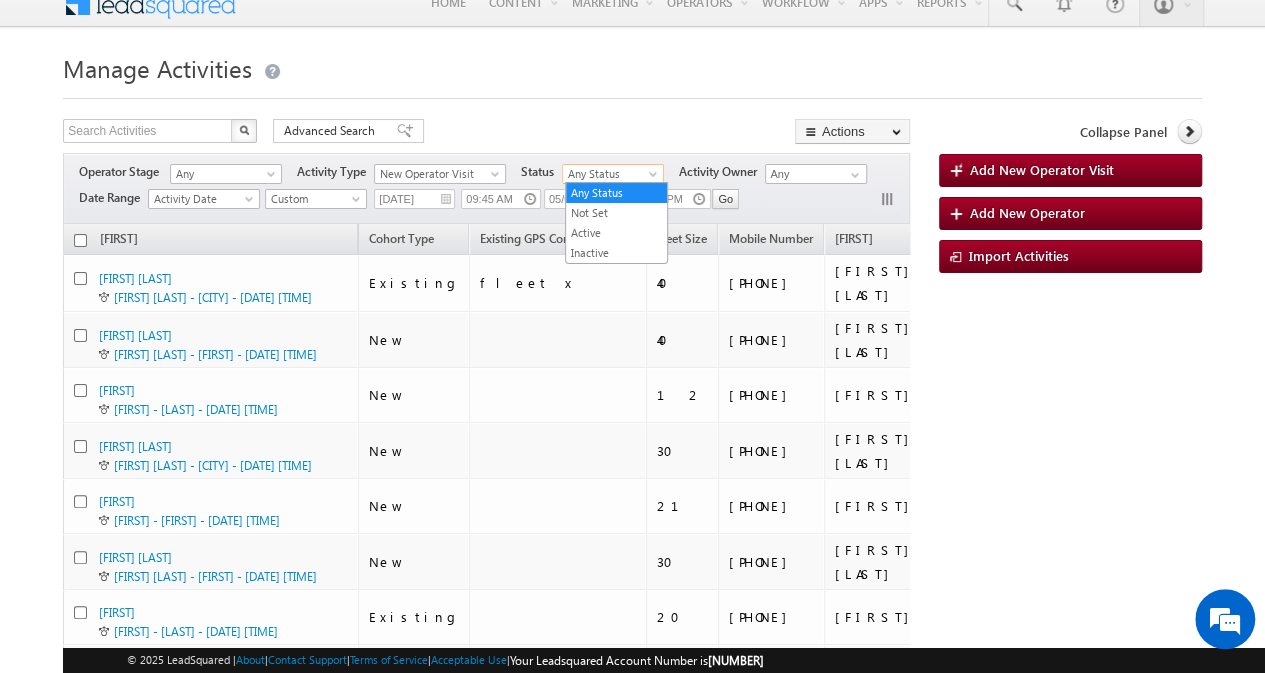 click at bounding box center (655, 178) 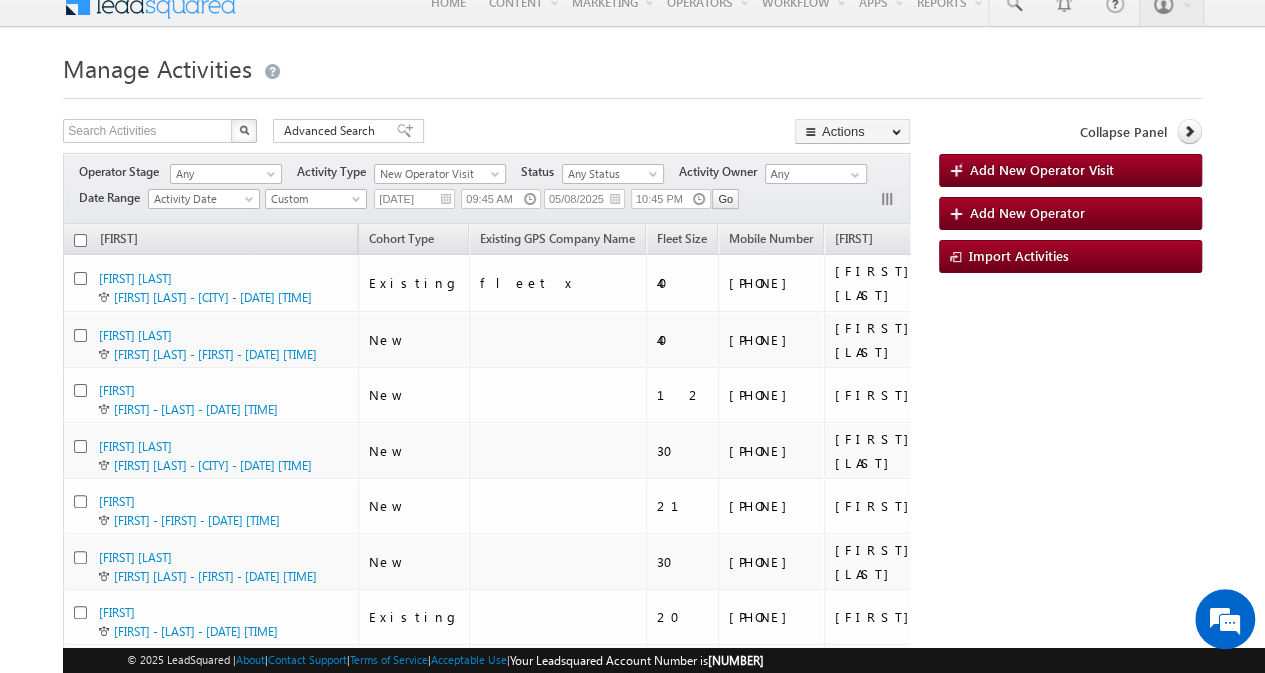 click on "Search Activities X   48 results found
Advanced Search
Advanced search results
Actions Export Activities Reset all Filters
Actions Bulk Update Export Activities Reset all Filters" at bounding box center (486, 133) 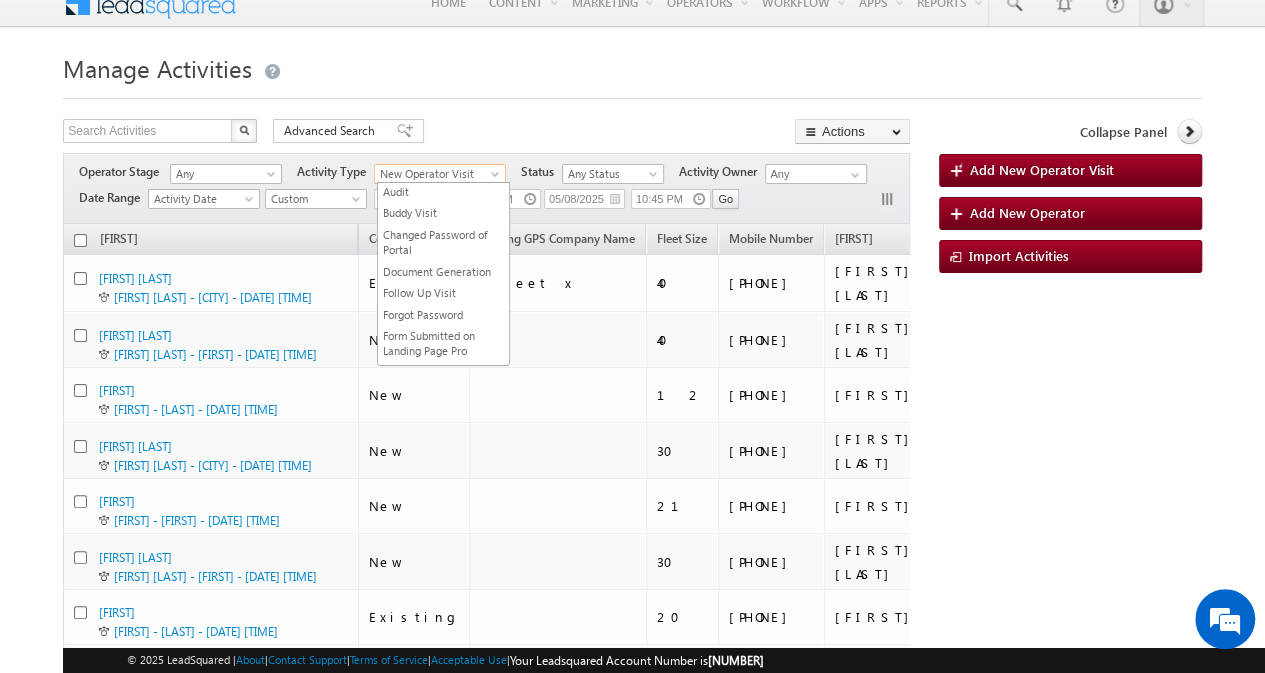 scroll, scrollTop: 258, scrollLeft: 0, axis: vertical 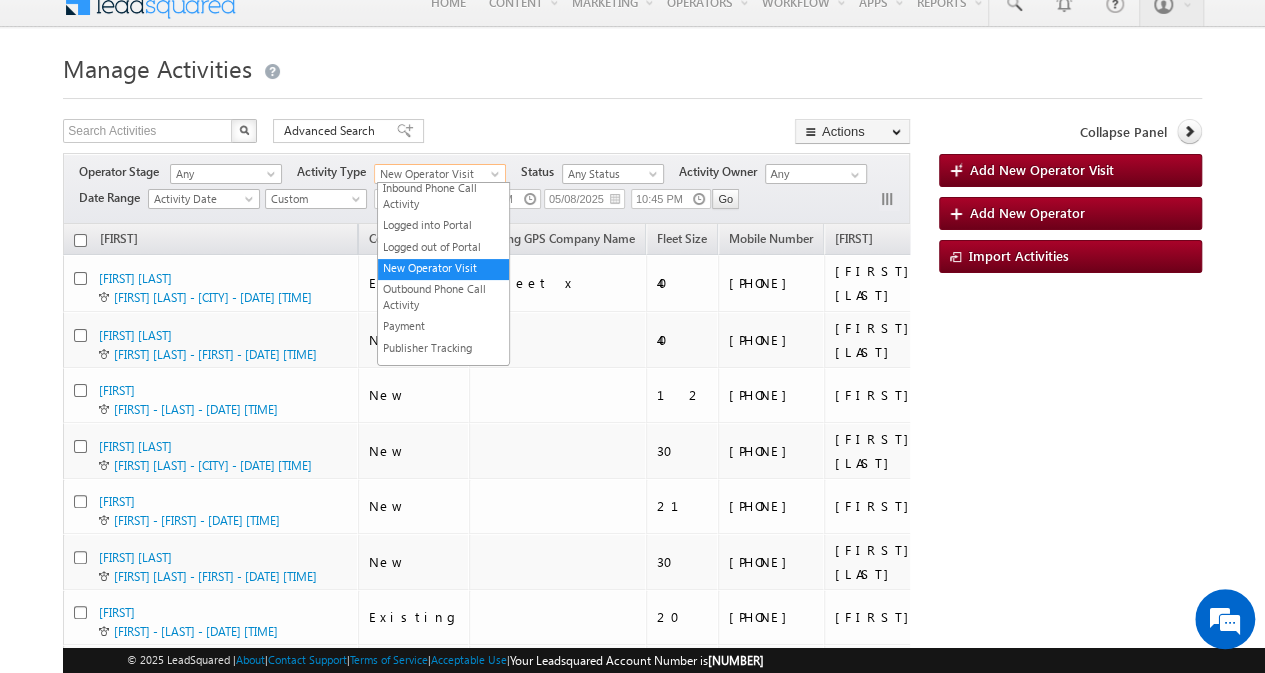 click at bounding box center (497, 178) 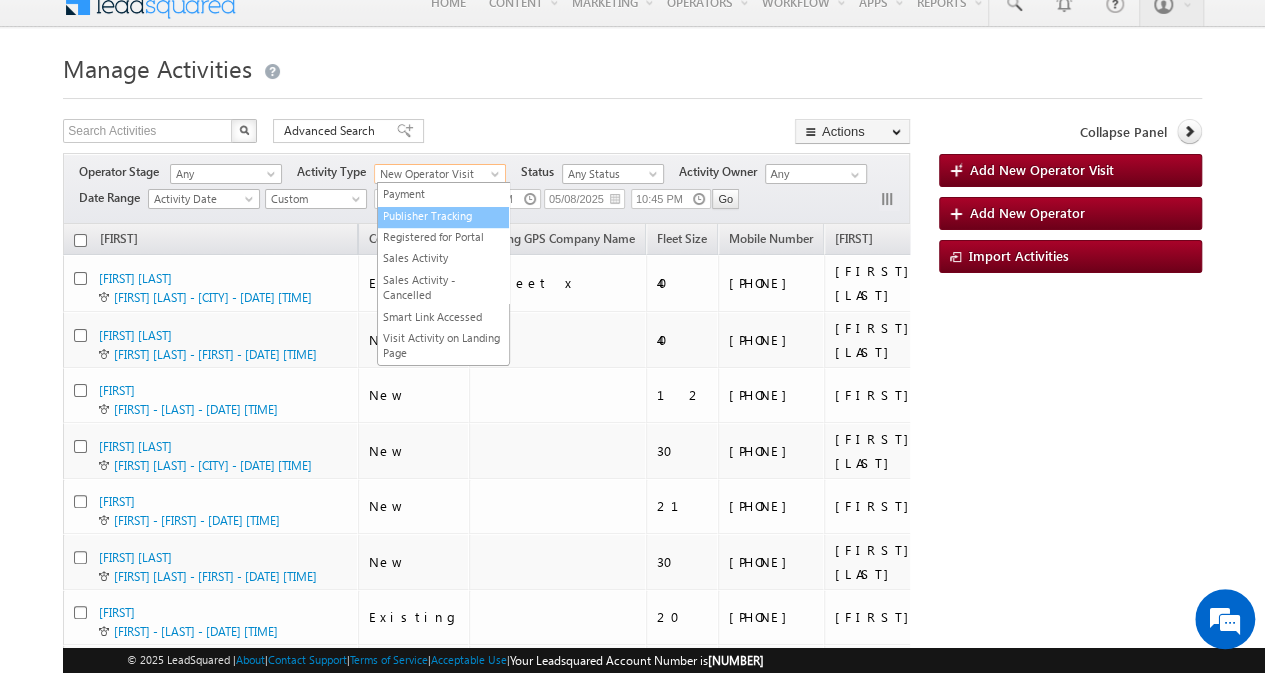 scroll, scrollTop: 392, scrollLeft: 0, axis: vertical 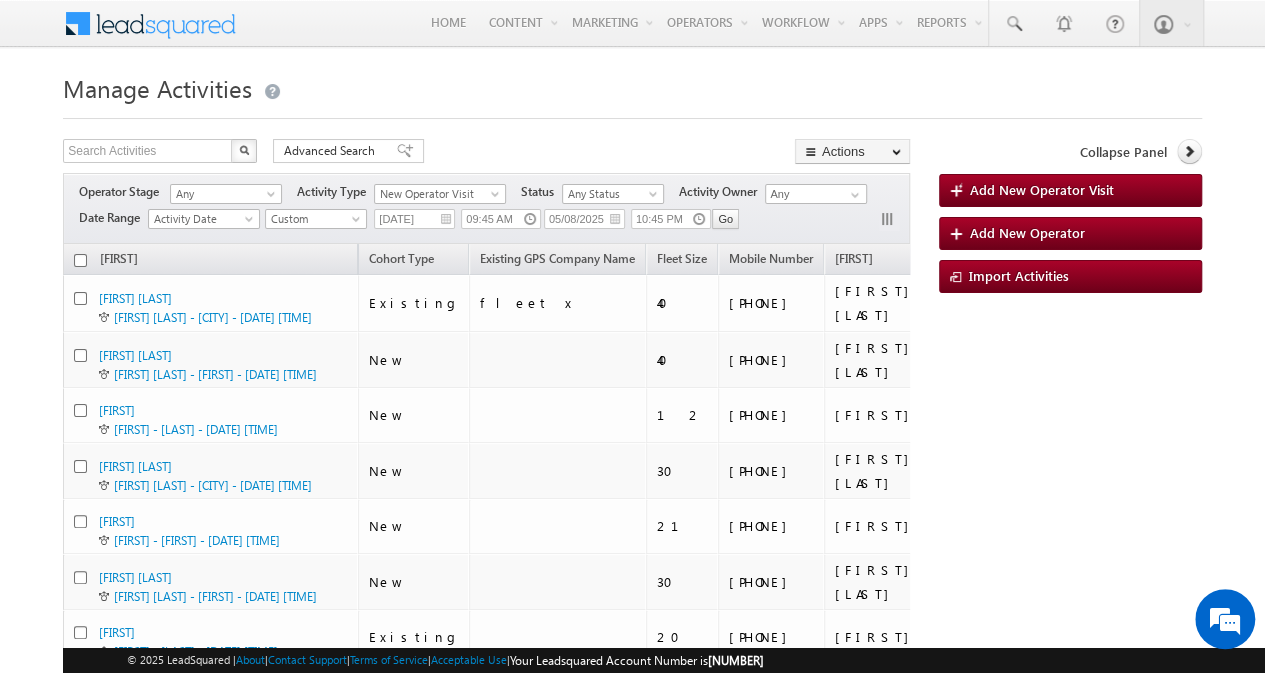 click on "Manage Activities
Search Activities X   48 results found
Advanced Search
Advanced search results
Actions Export Activities Reset all Filters
Actions Bulk Update Export Activities Reset all Filters
Operator Stage" at bounding box center [632, 918] 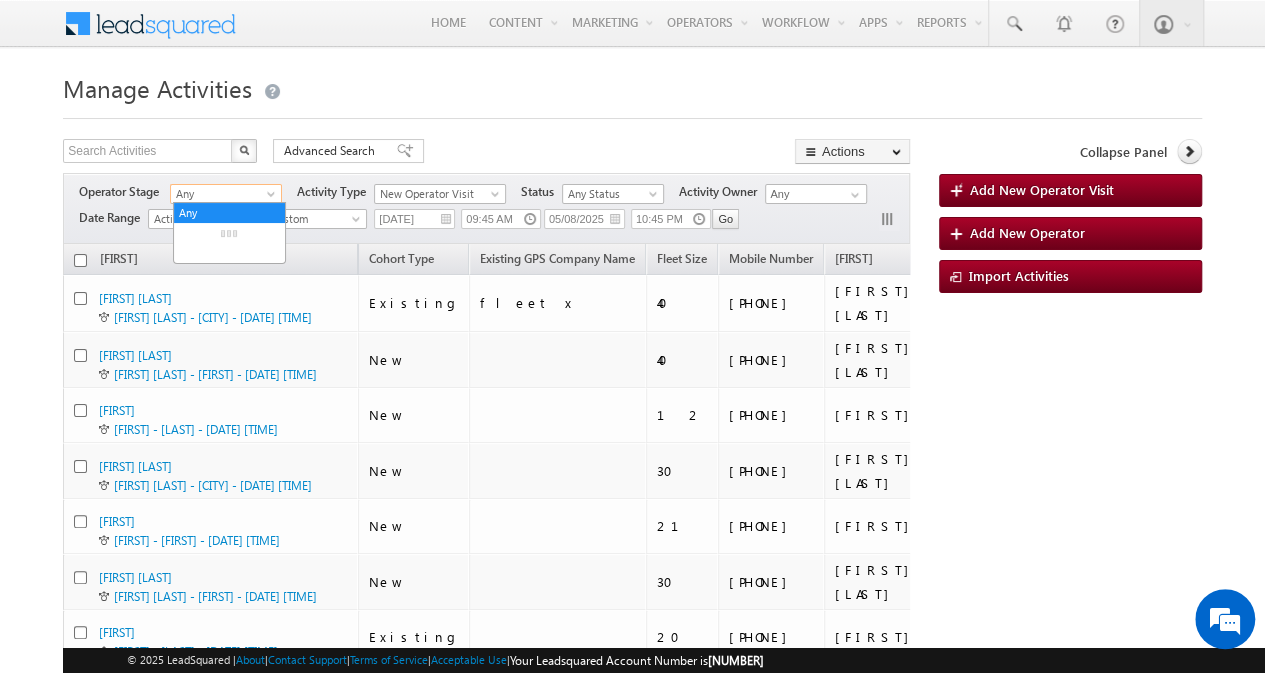 click at bounding box center (273, 198) 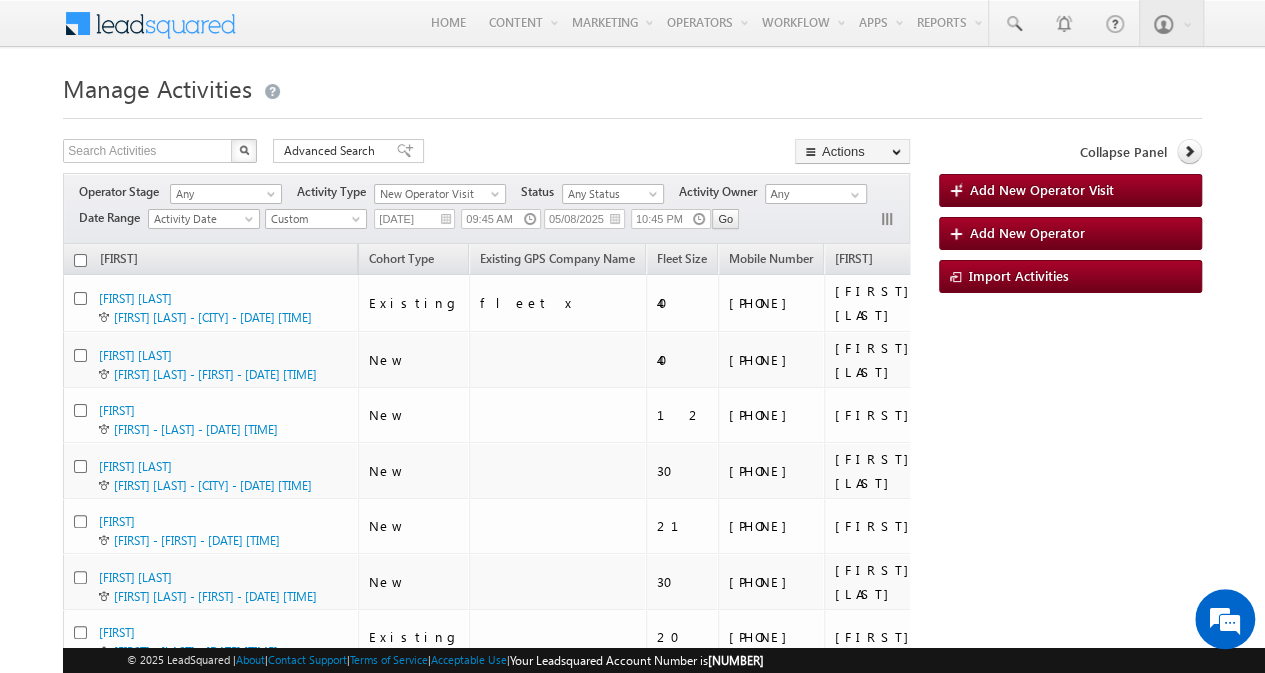 click on "Manage Activities" at bounding box center [632, 86] 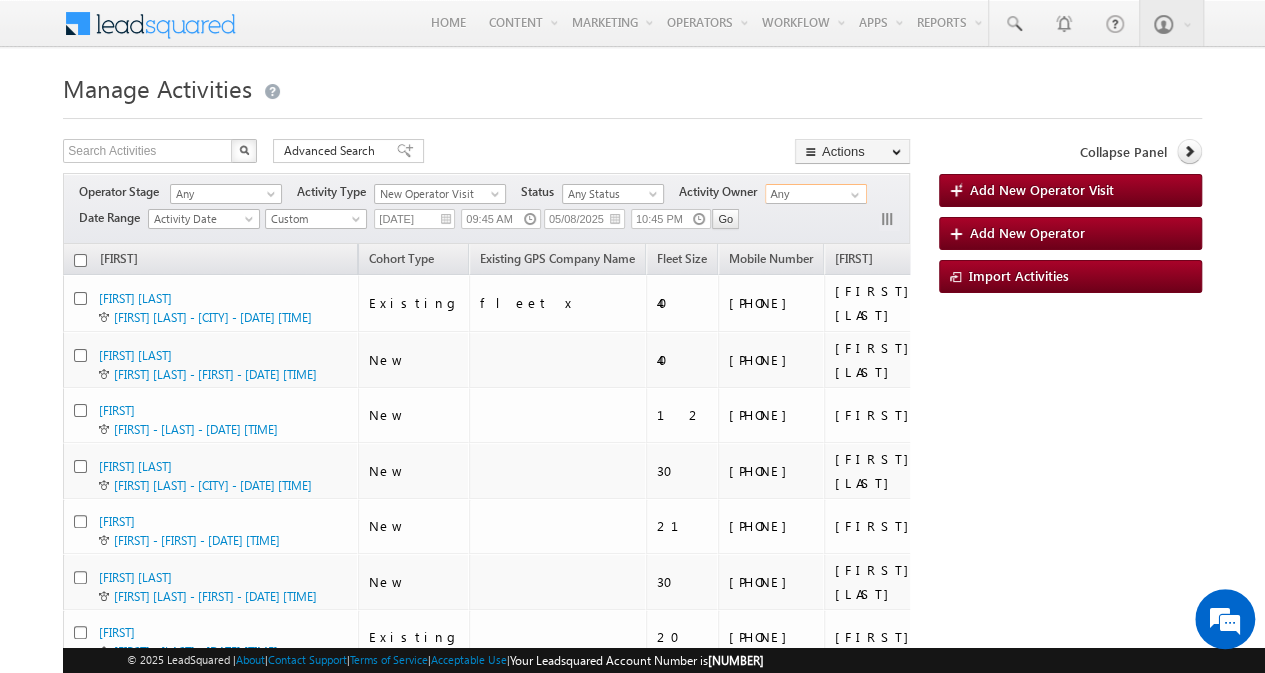 click on "Any" at bounding box center (816, 194) 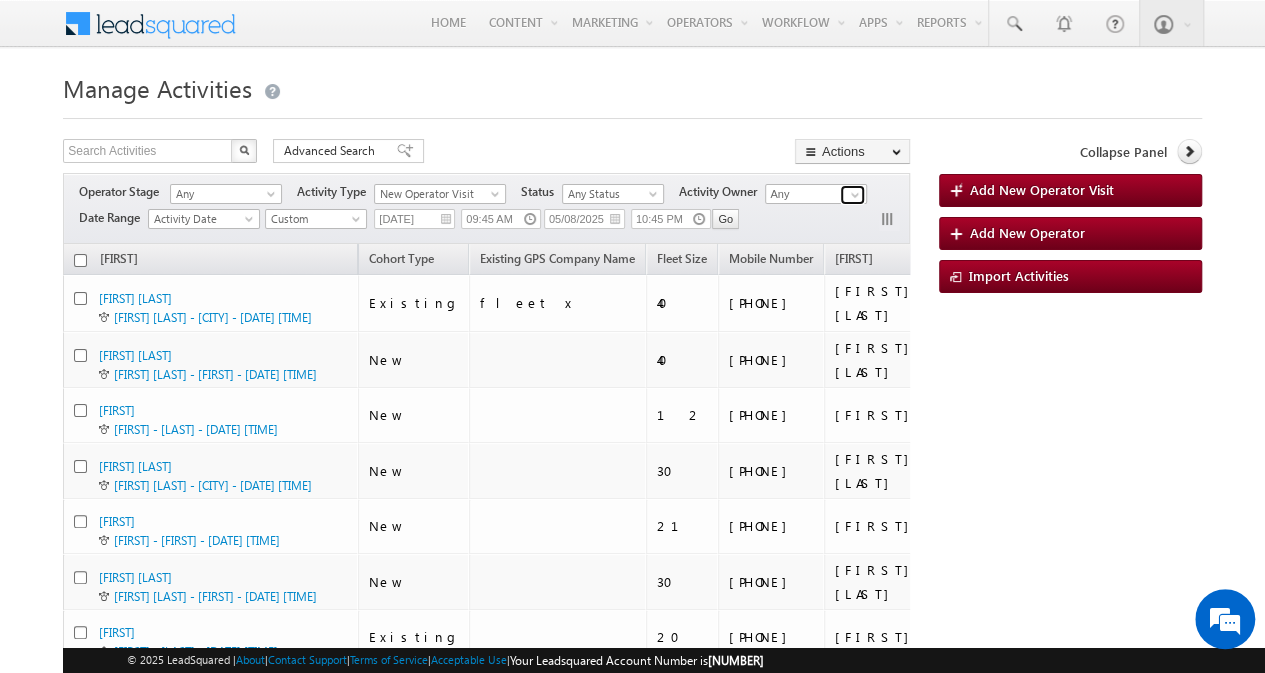 click at bounding box center [855, 195] 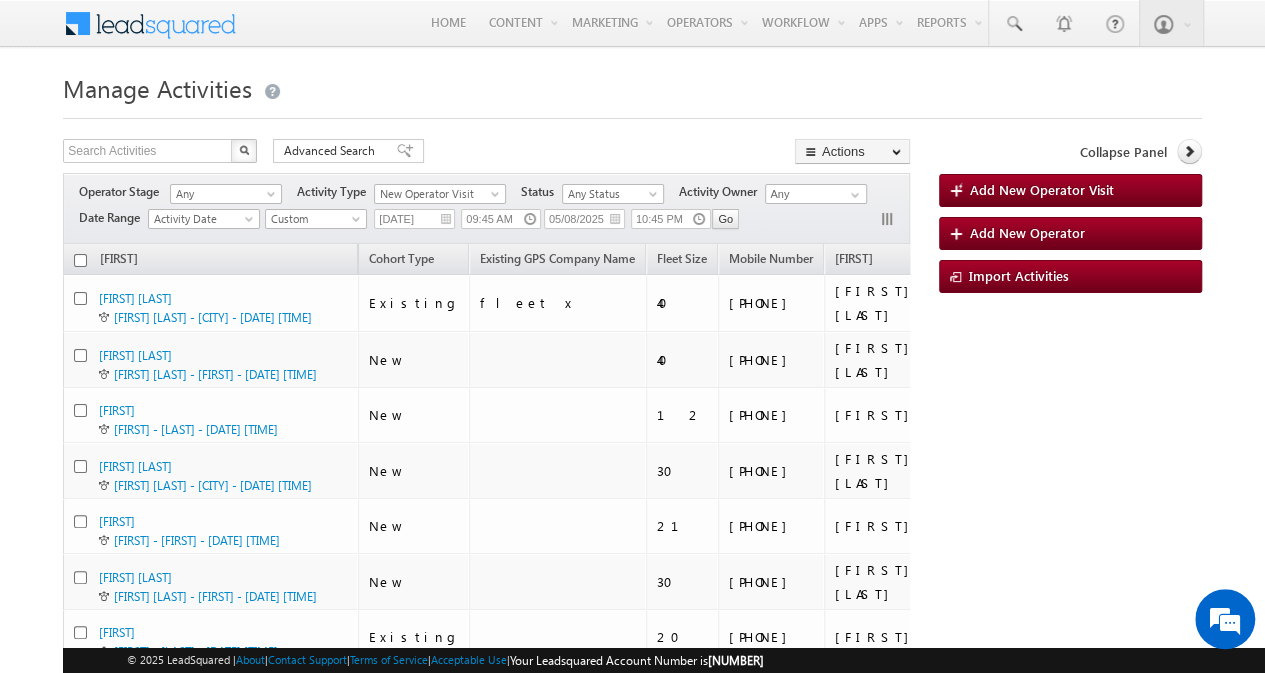 click at bounding box center (632, 112) 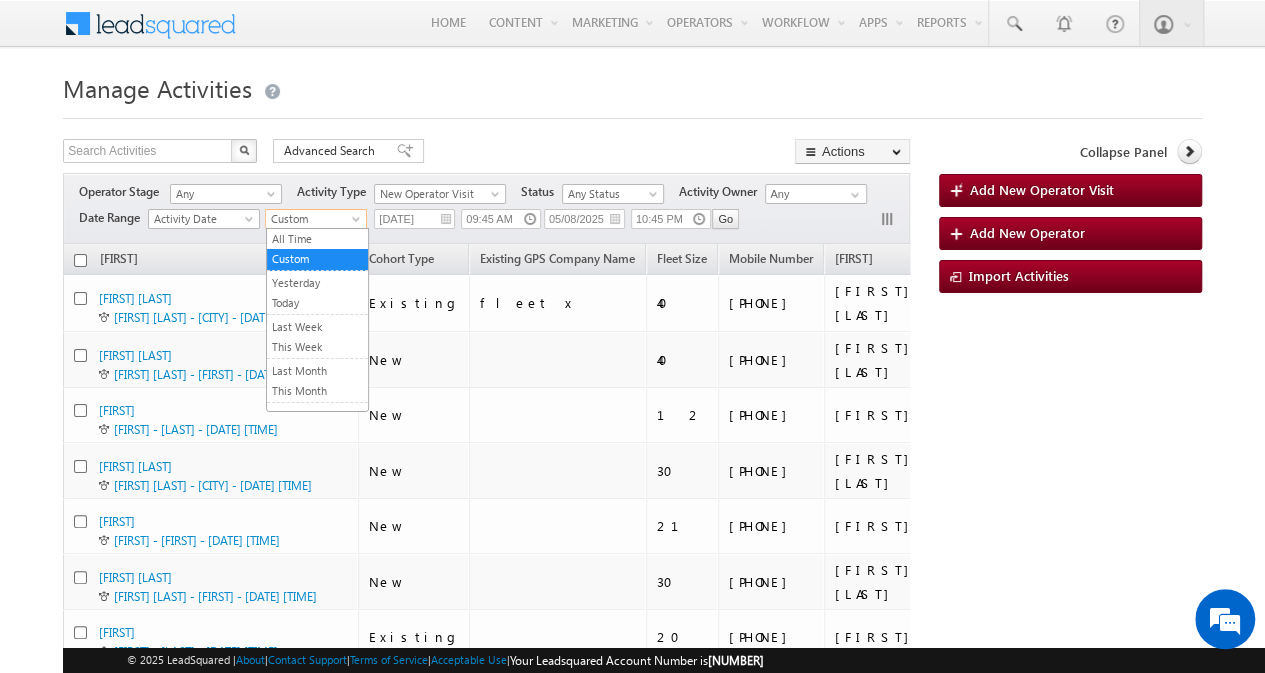 click on "Custom" at bounding box center (313, 219) 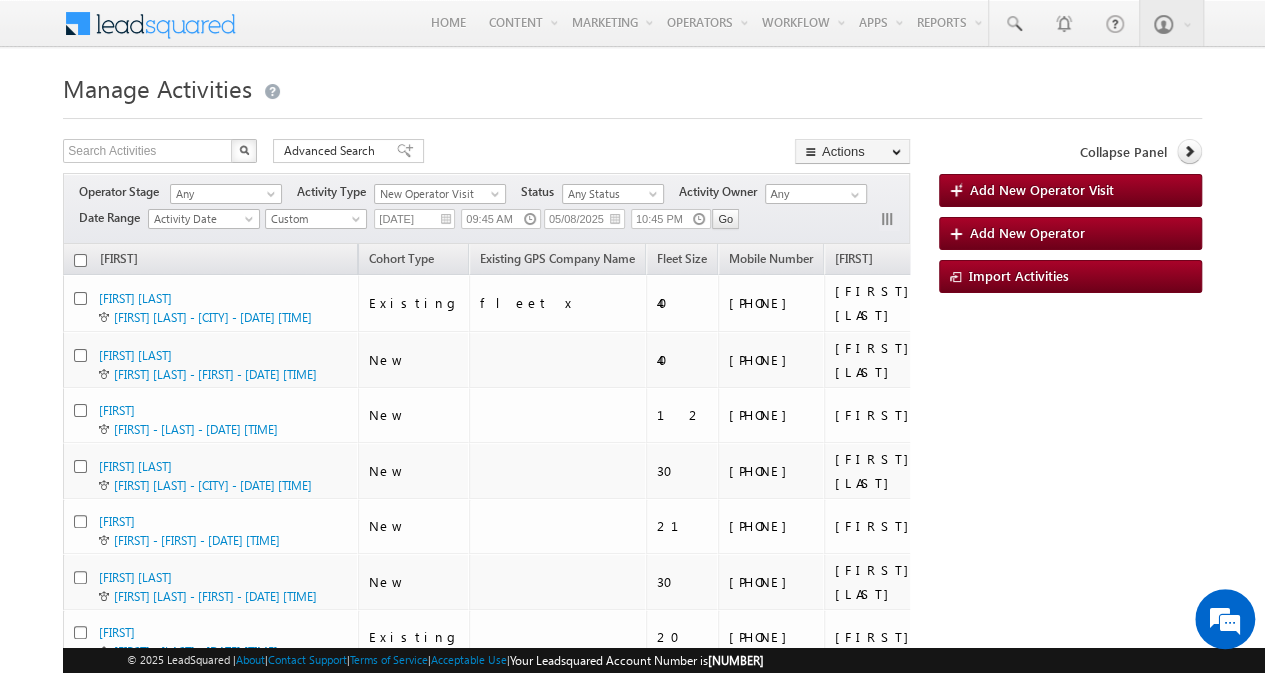 click on "Manage Activities
Search Activities X   48 results found
Advanced Search
Advanced search results
Actions Export Activities Reset all Filters
Actions Bulk Update Export Activities Reset all Filters
Operator Stage" at bounding box center [632, 918] 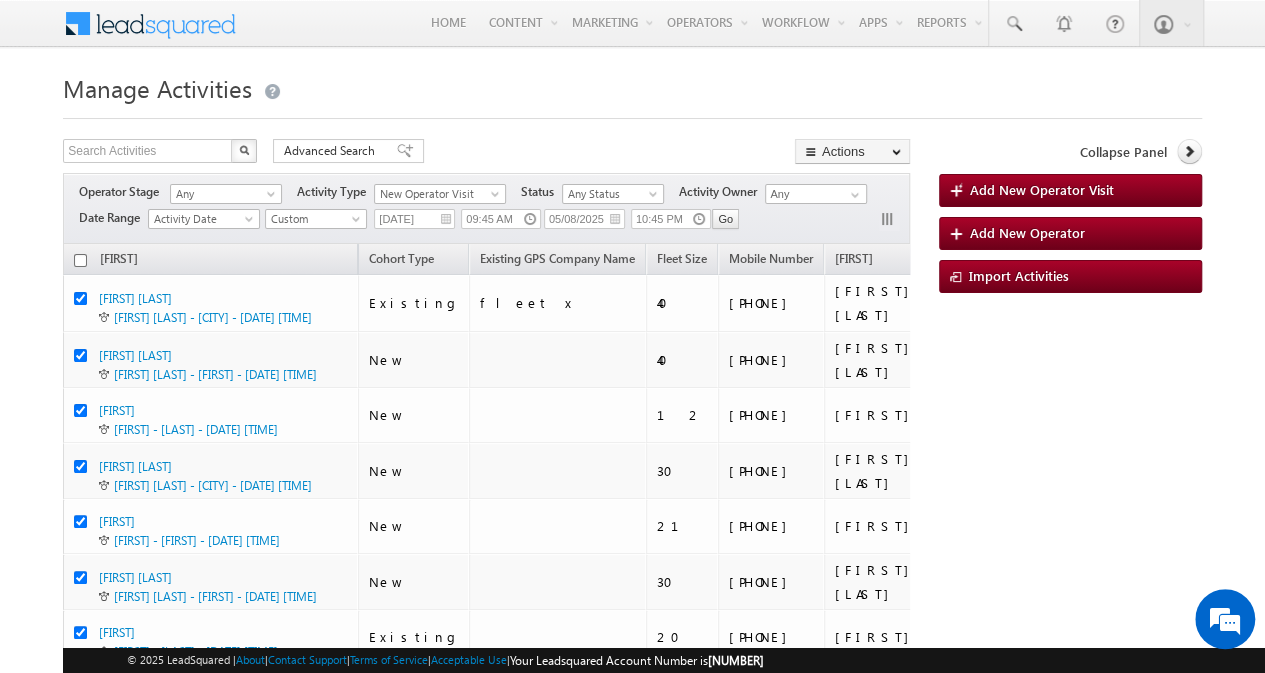 checkbox on "true" 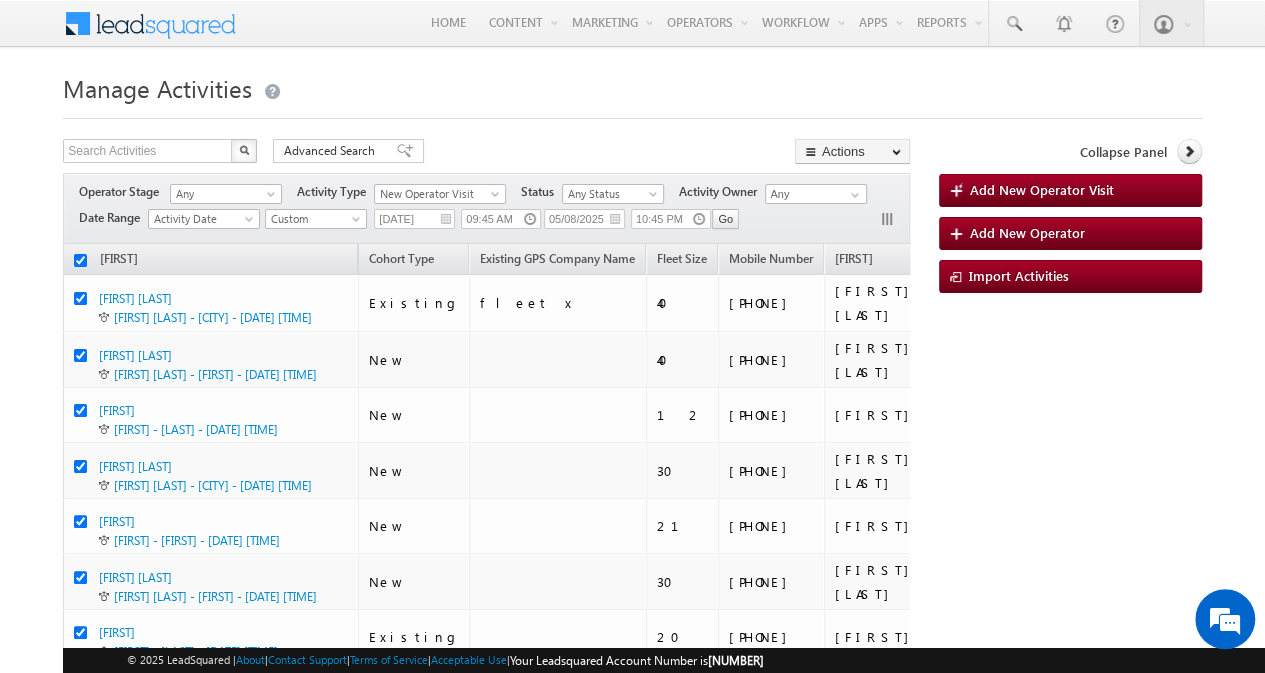 checkbox on "true" 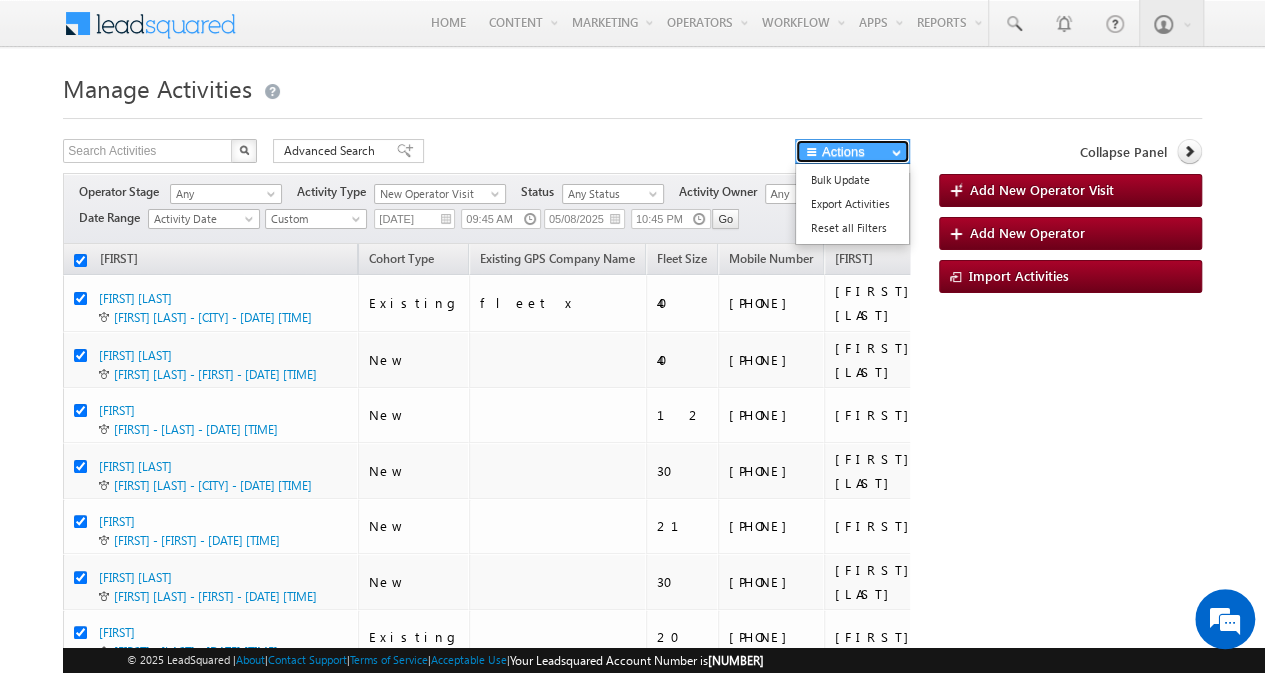 click on "Actions" at bounding box center [852, 151] 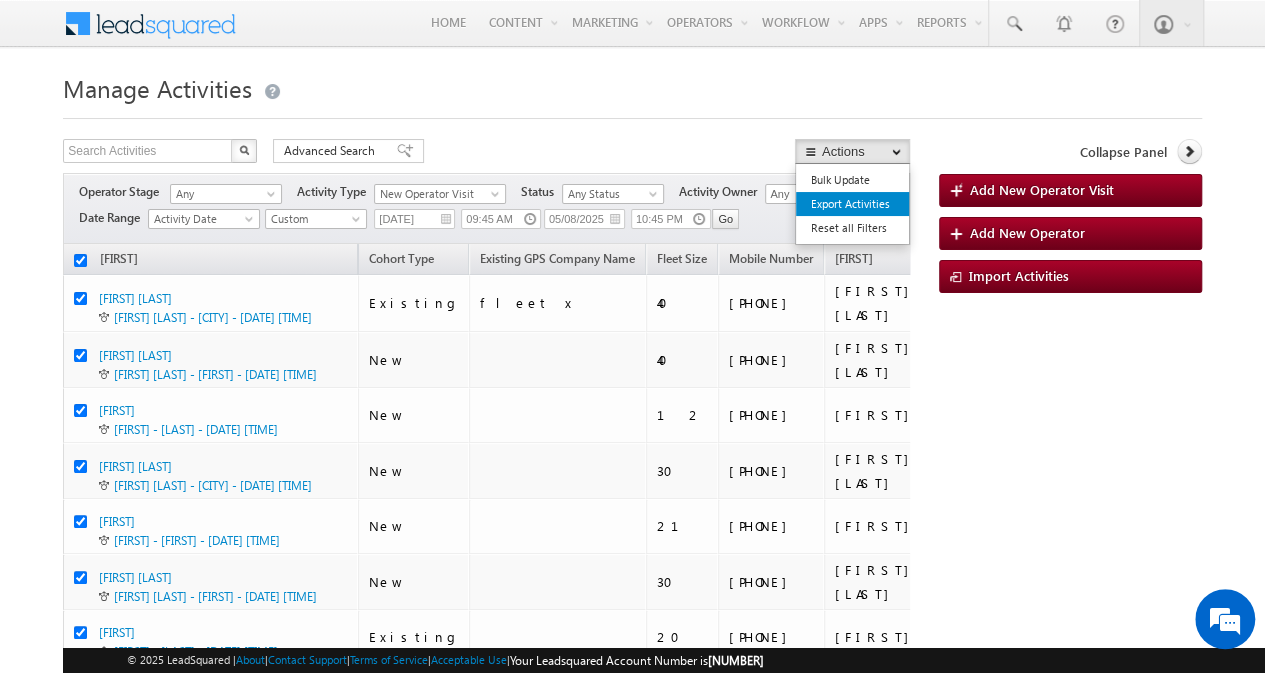 click on "Export Activities" at bounding box center [852, 204] 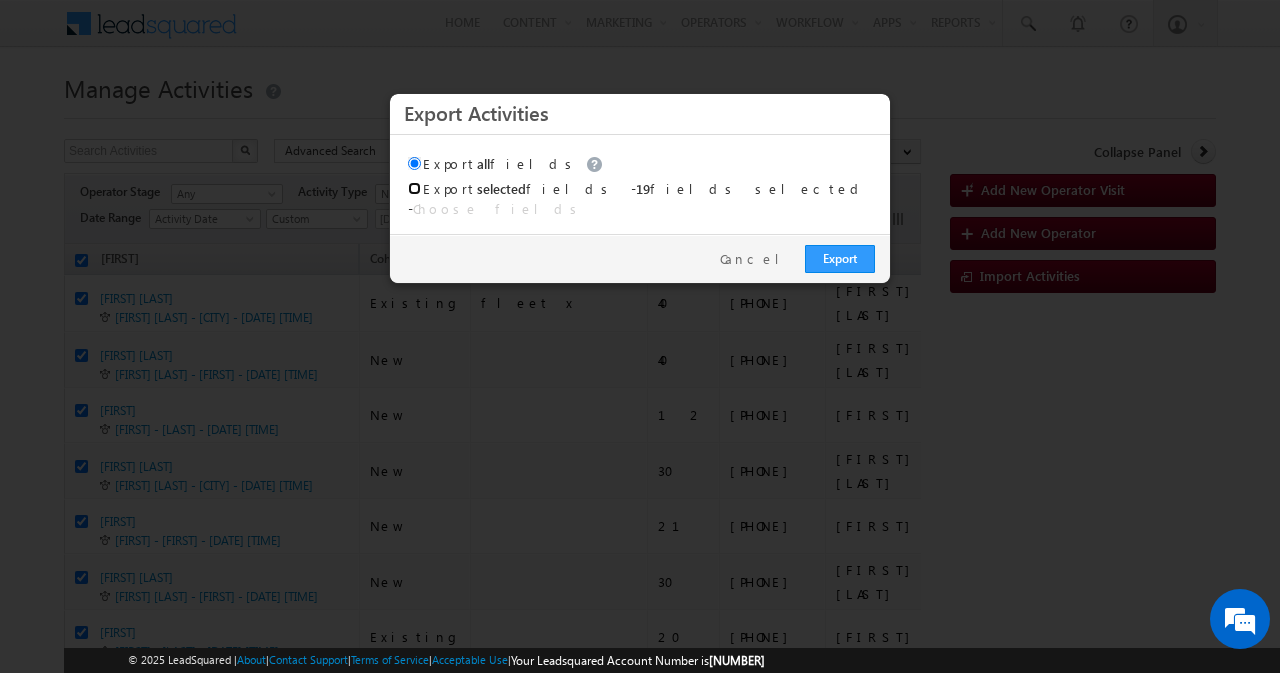 click on "Export  selected  fields" at bounding box center (414, 188) 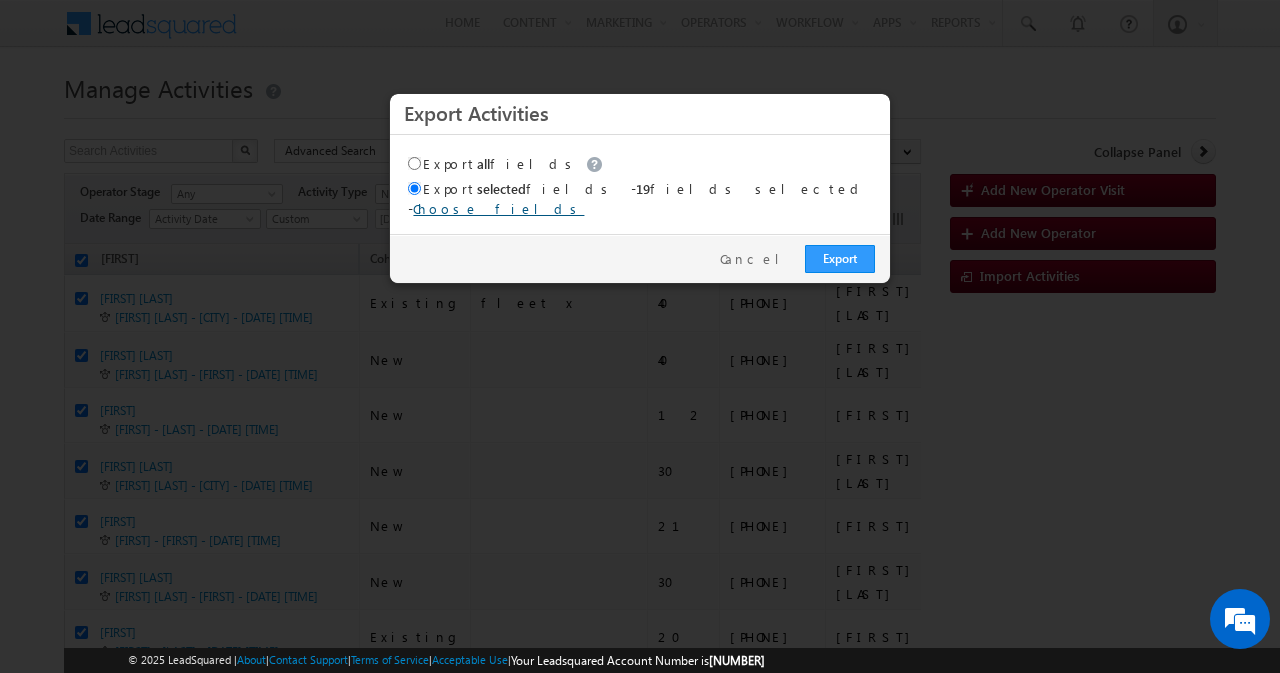 click on "Choose fields" at bounding box center (498, 208) 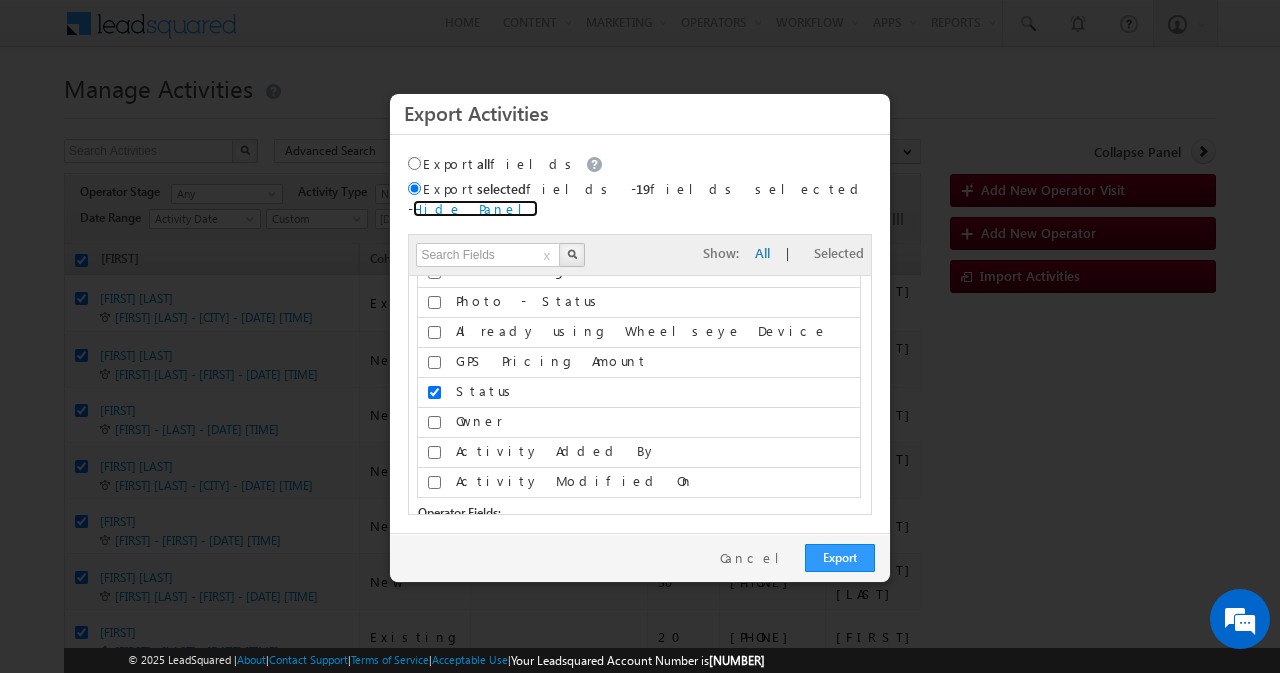 scroll, scrollTop: 647, scrollLeft: 0, axis: vertical 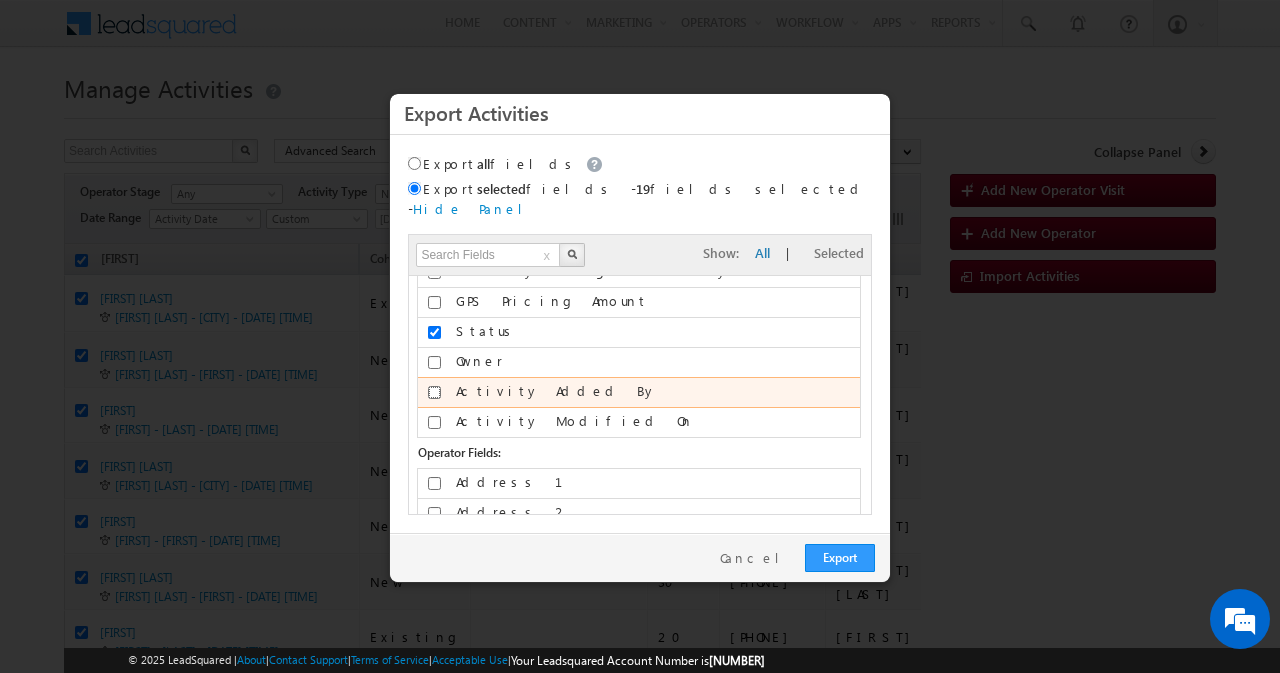 click on "Activity Added By" at bounding box center (434, 392) 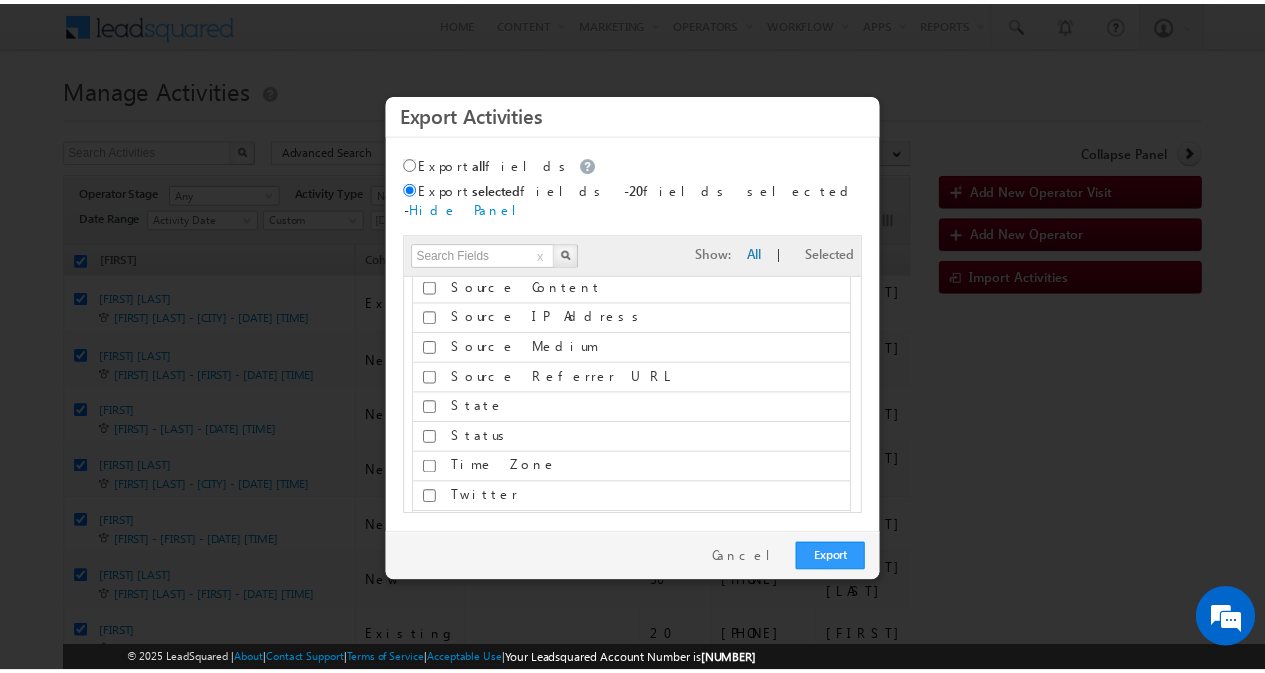 scroll, scrollTop: 2703, scrollLeft: 0, axis: vertical 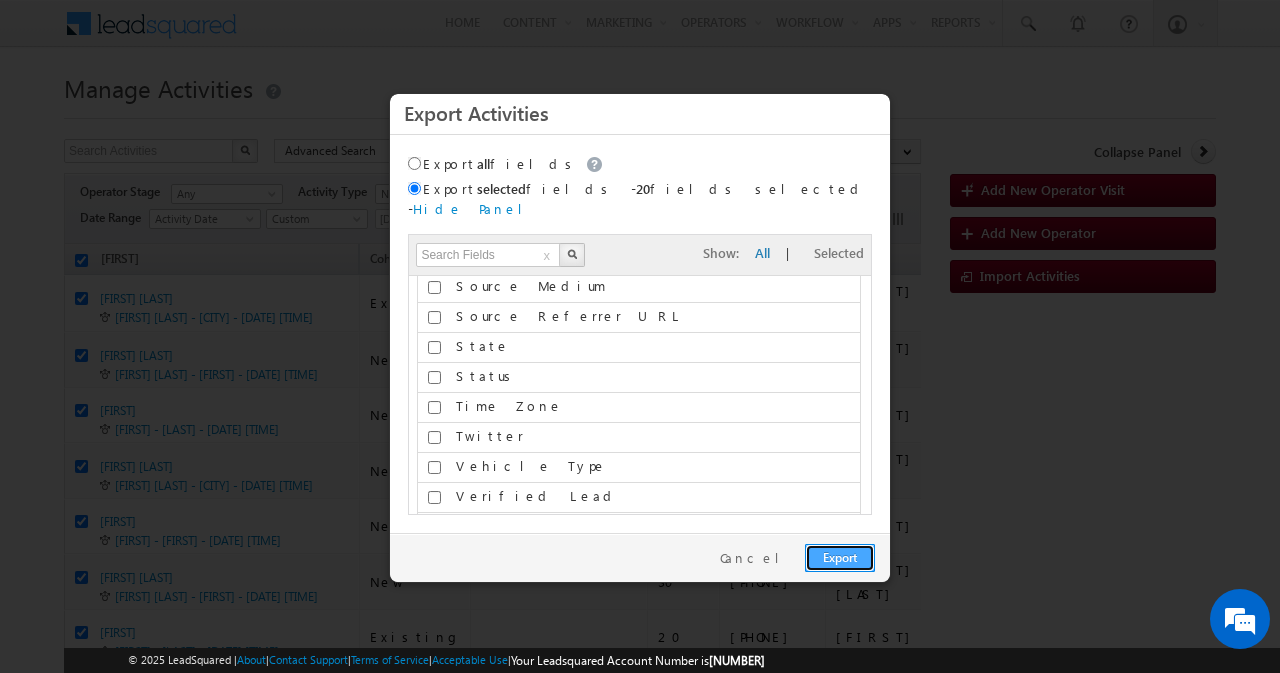 click on "Export" at bounding box center [840, 558] 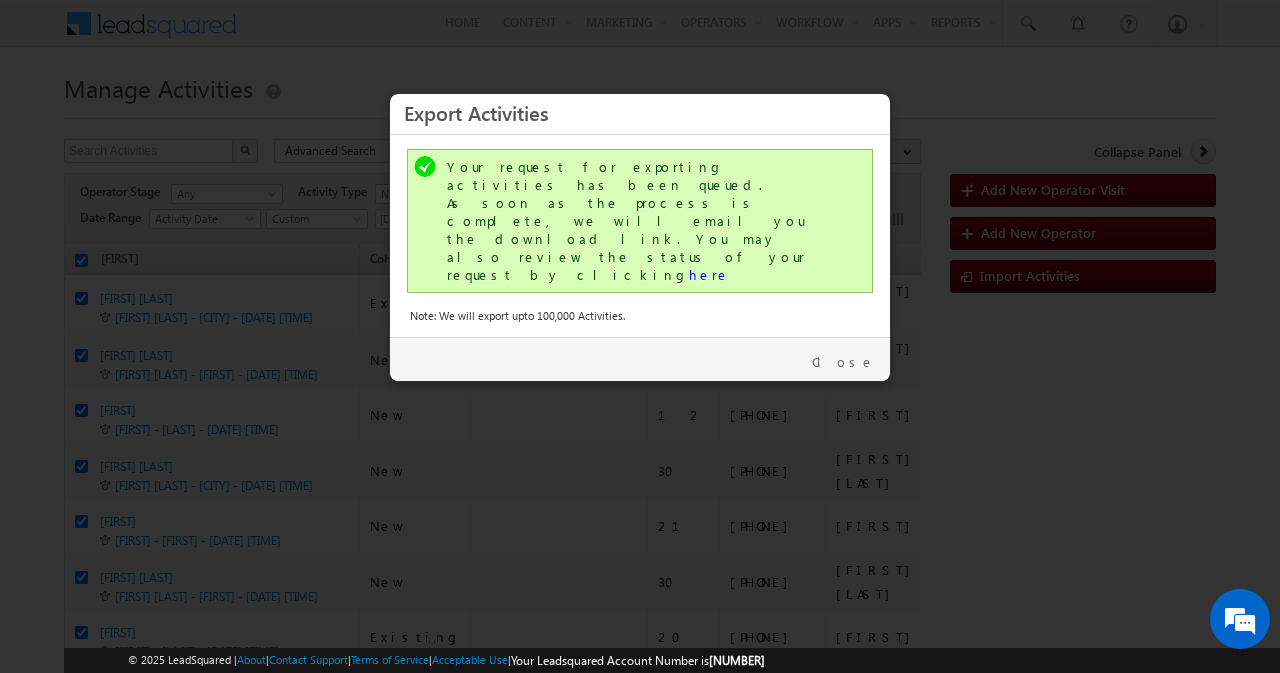 click at bounding box center (640, 336) 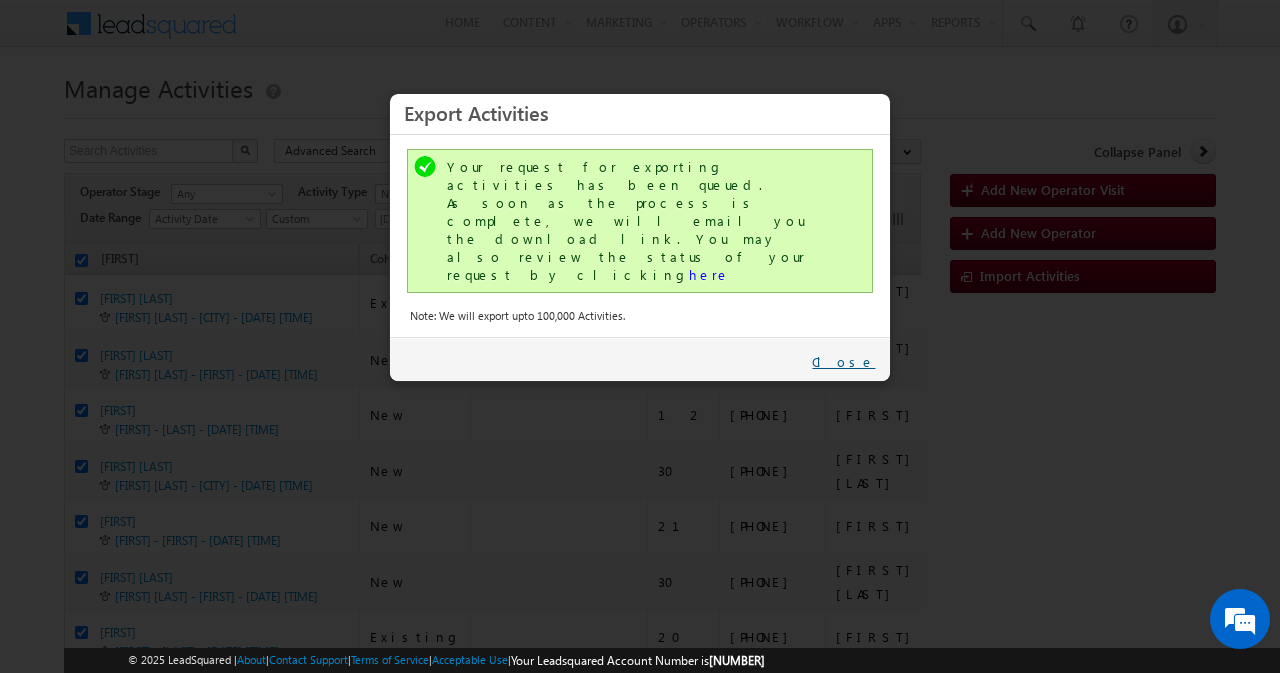 click on "Close" at bounding box center [843, 362] 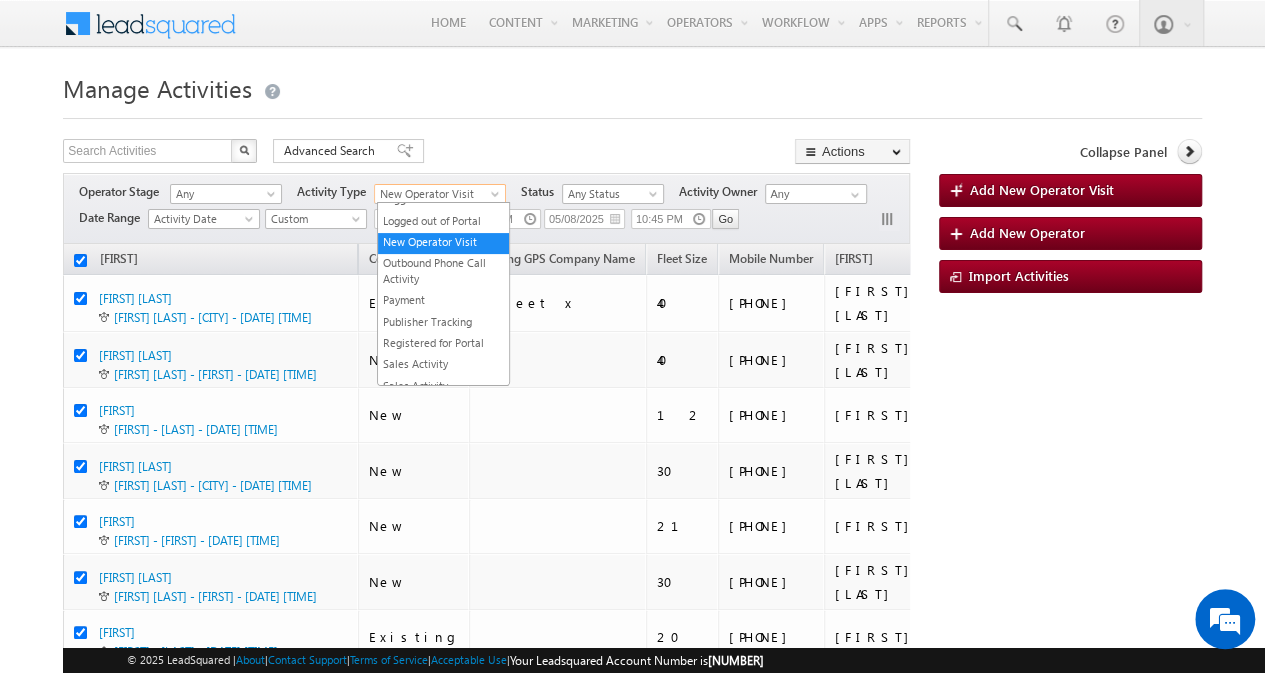 click at bounding box center (497, 198) 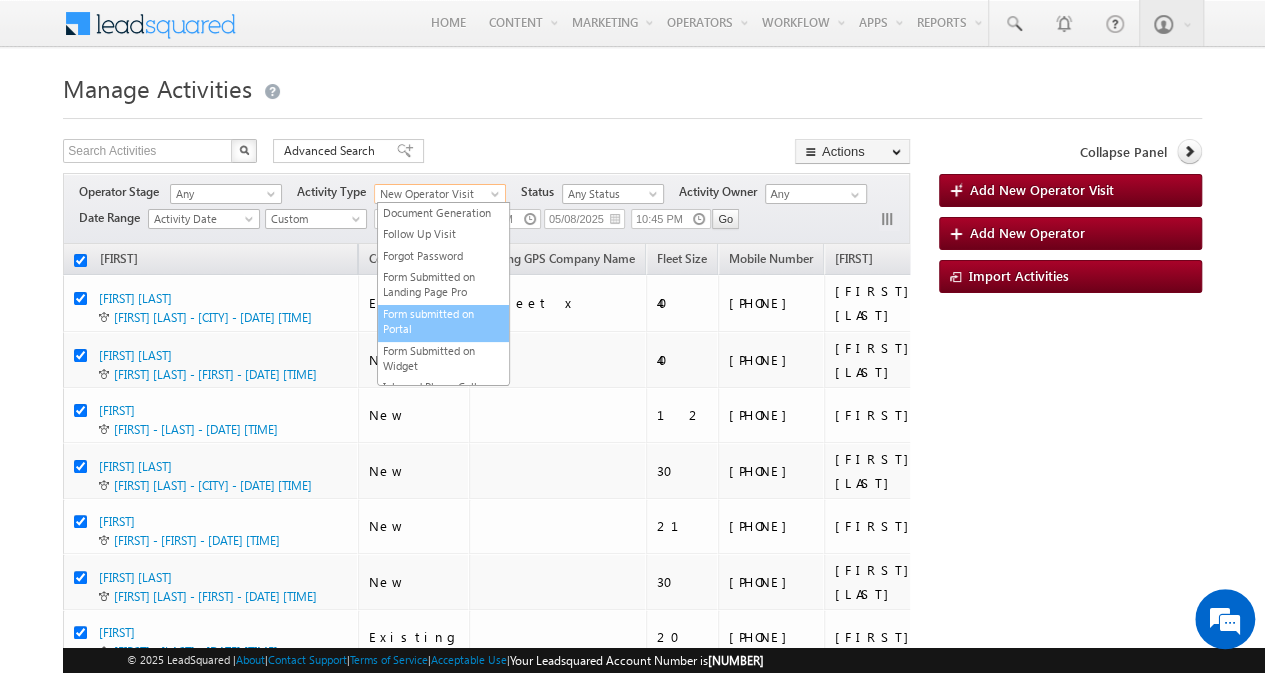 scroll, scrollTop: 78, scrollLeft: 0, axis: vertical 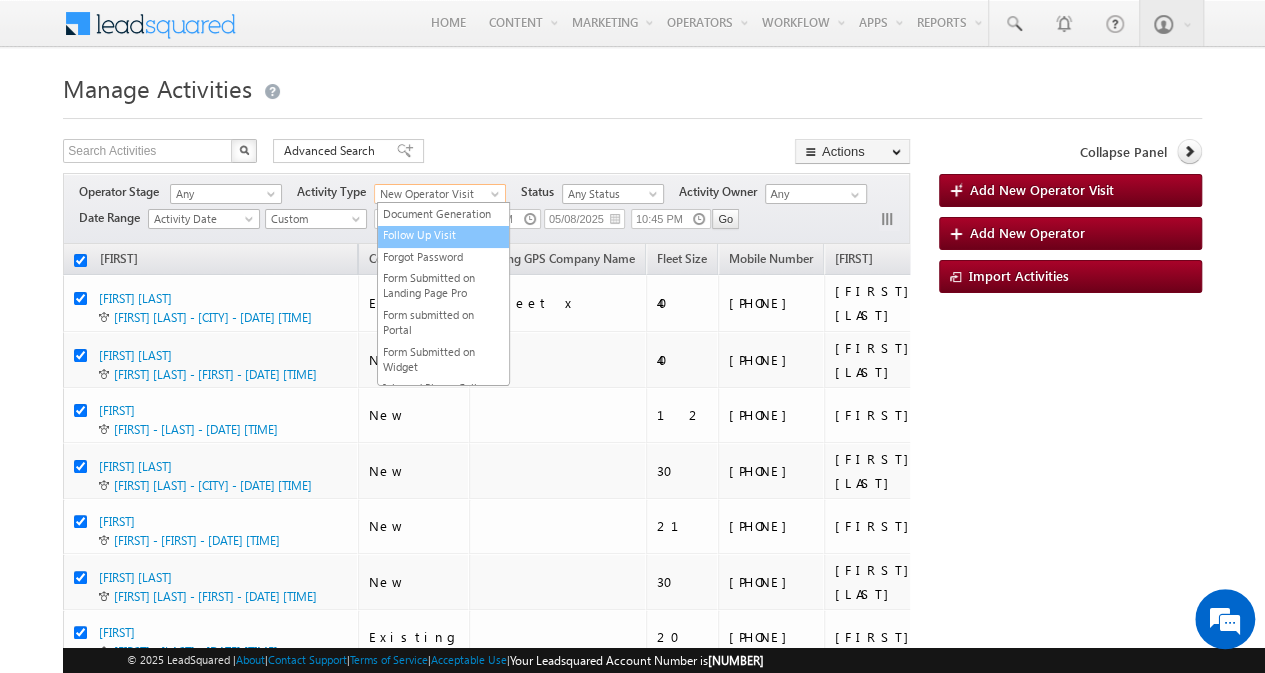 click on "Follow Up Visit" at bounding box center [443, 234] 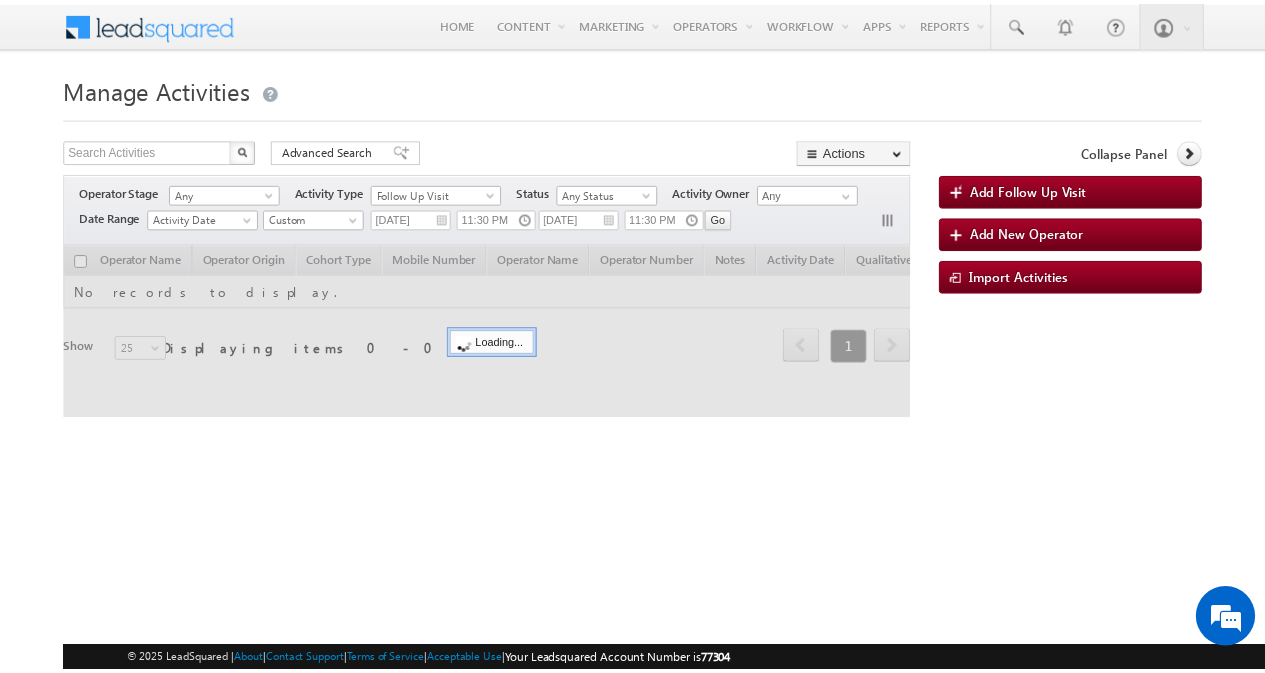 scroll, scrollTop: 0, scrollLeft: 0, axis: both 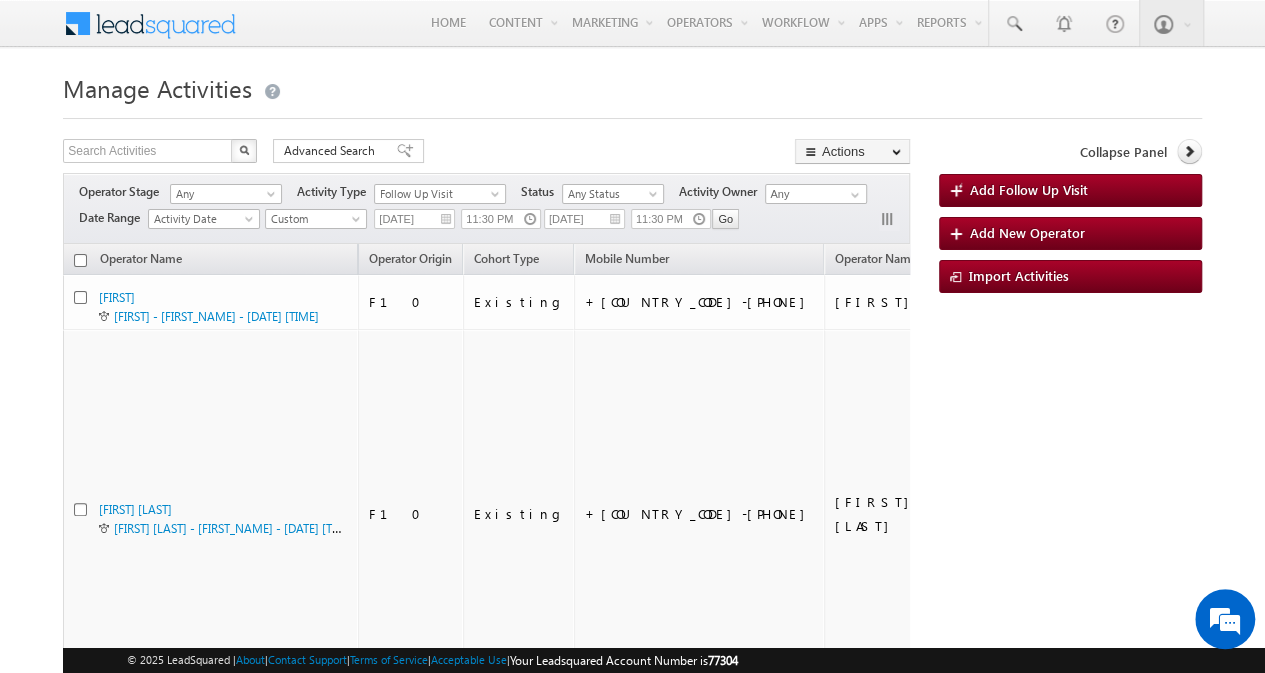 click at bounding box center (80, 260) 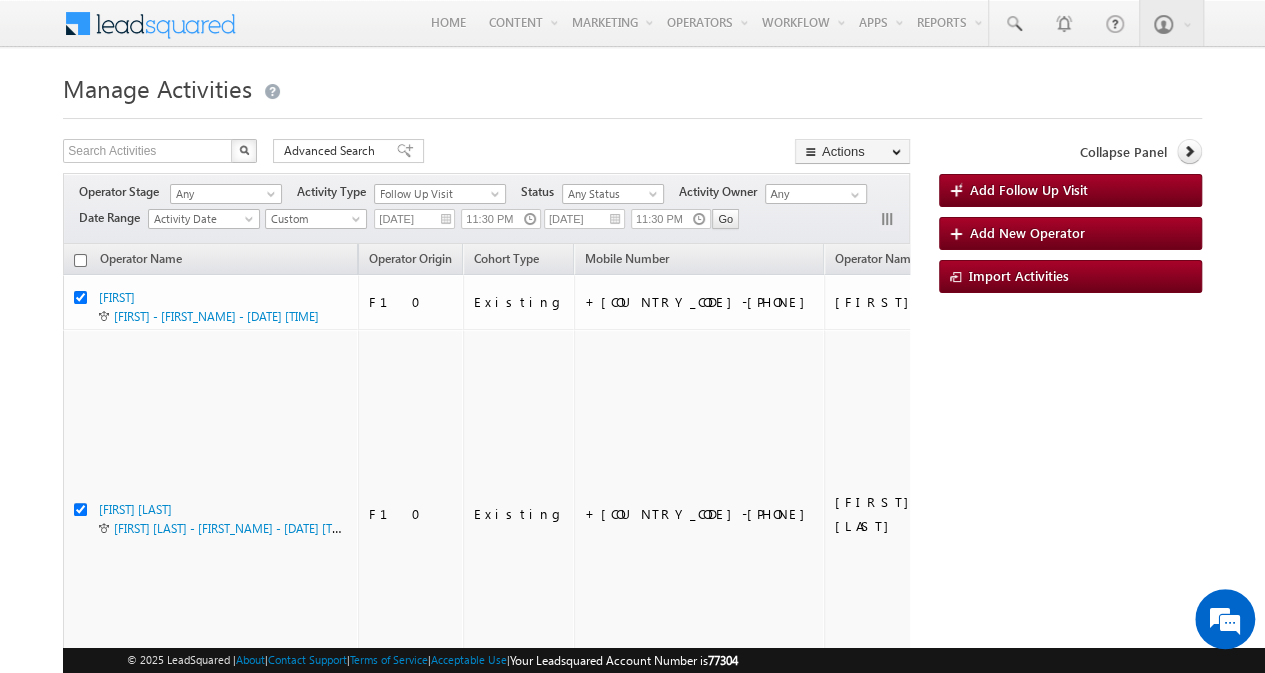 checkbox on "true" 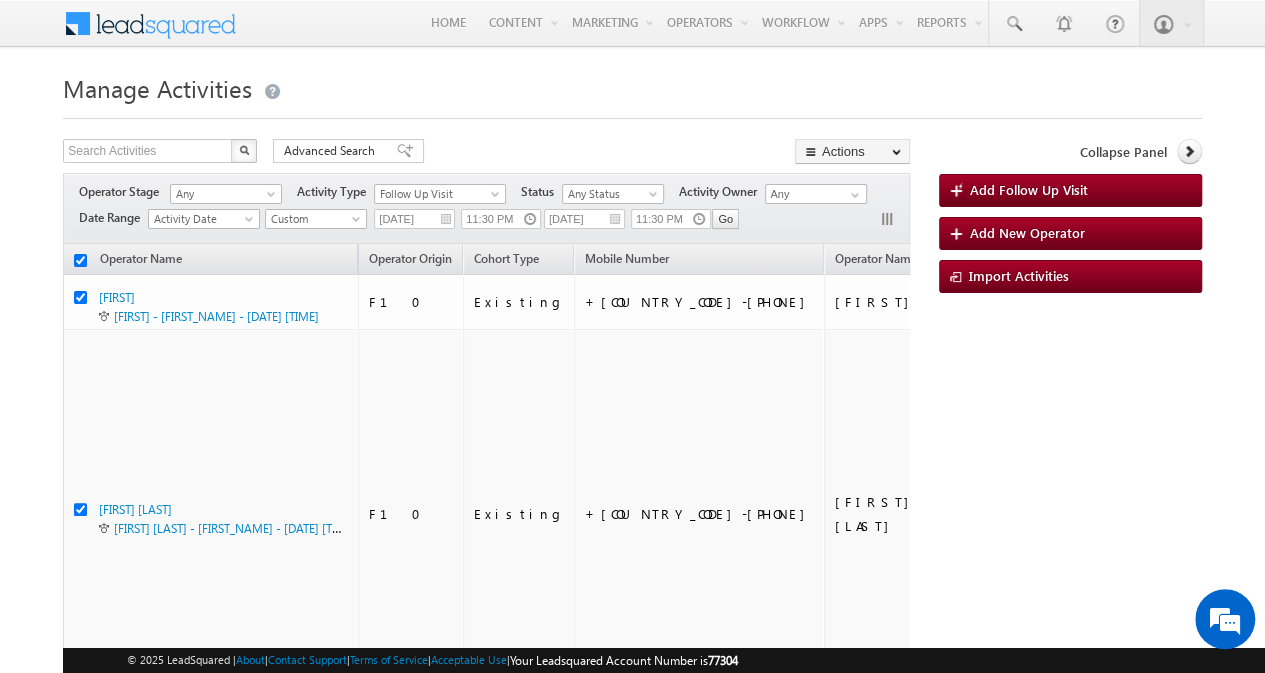 checkbox on "true" 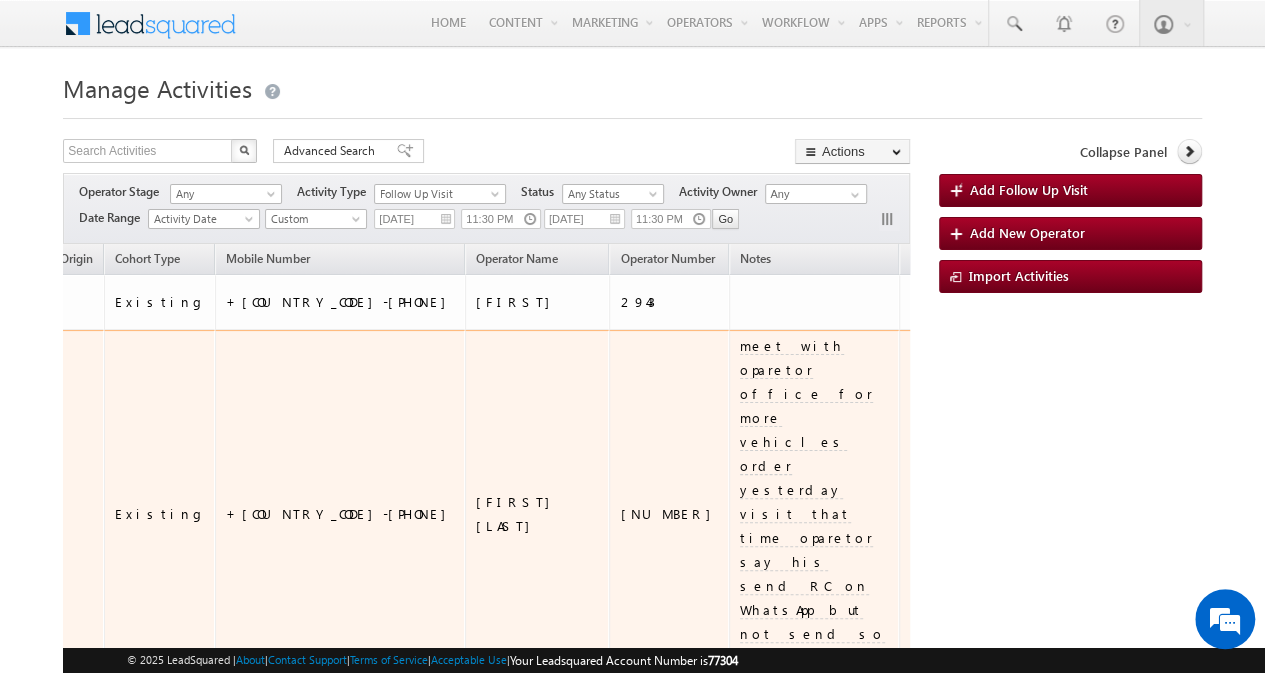 scroll, scrollTop: 0, scrollLeft: 360, axis: horizontal 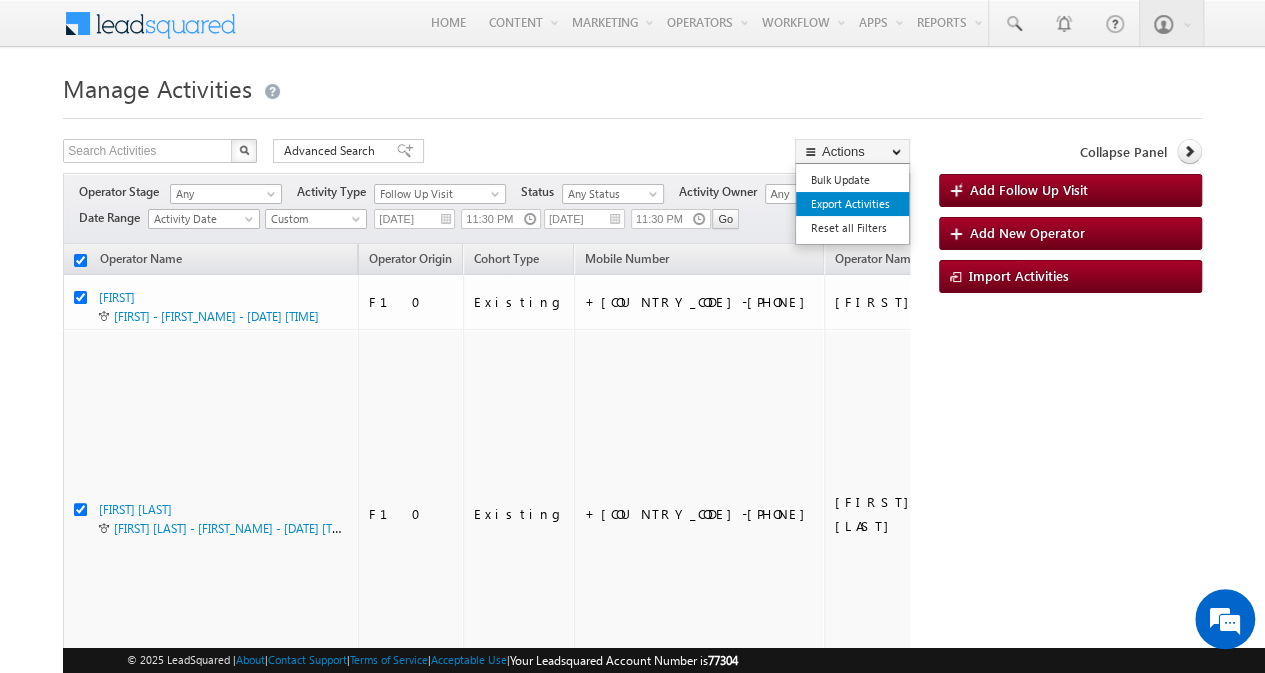 click on "Export Activities" at bounding box center (852, 204) 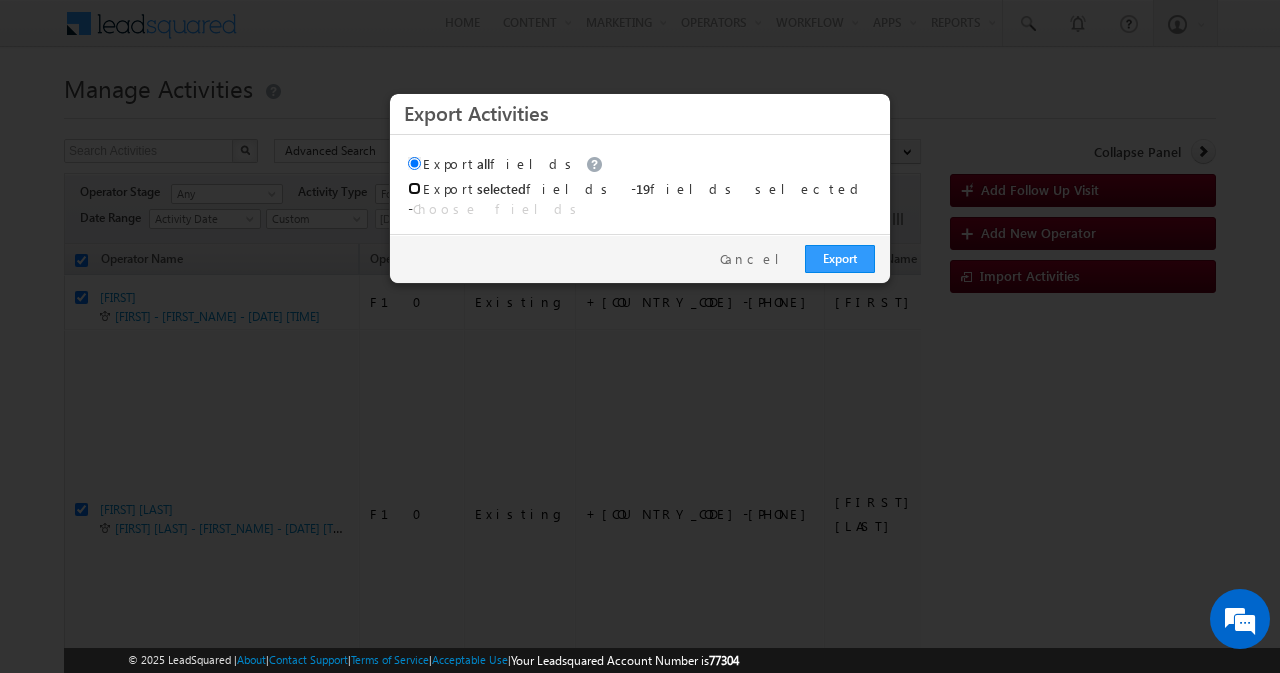 click on "Export  selected  fields" at bounding box center [414, 188] 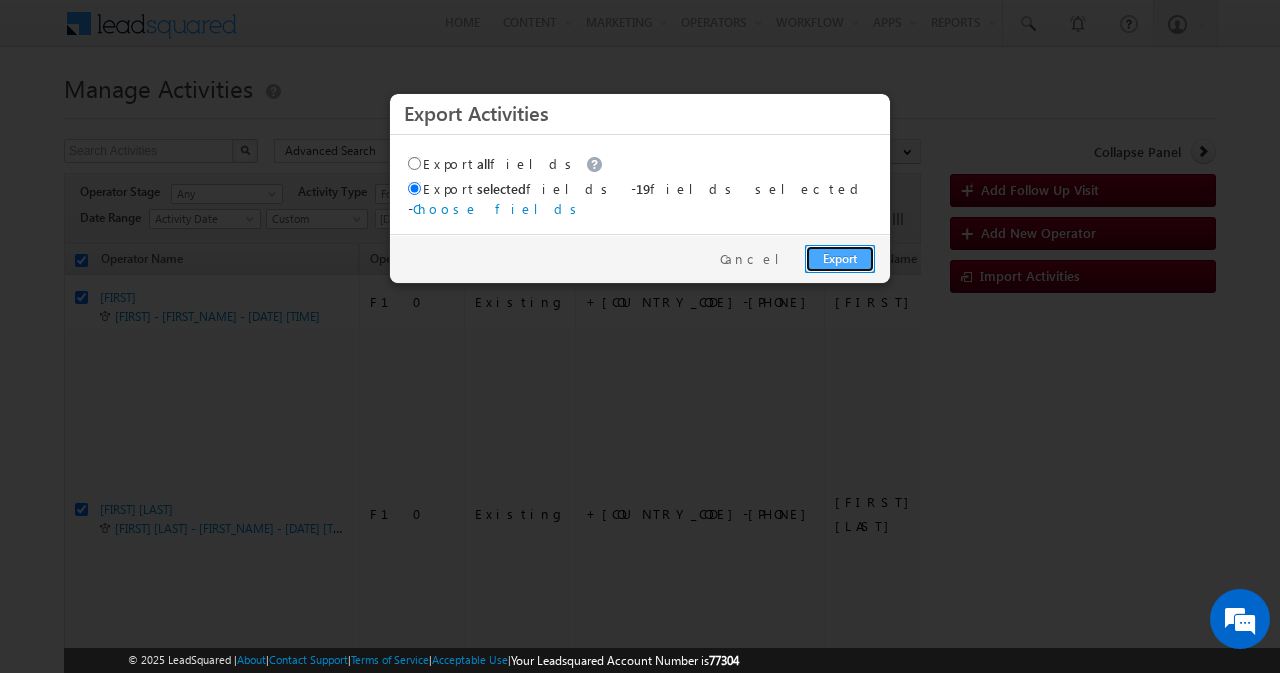 click on "Export" at bounding box center [840, 259] 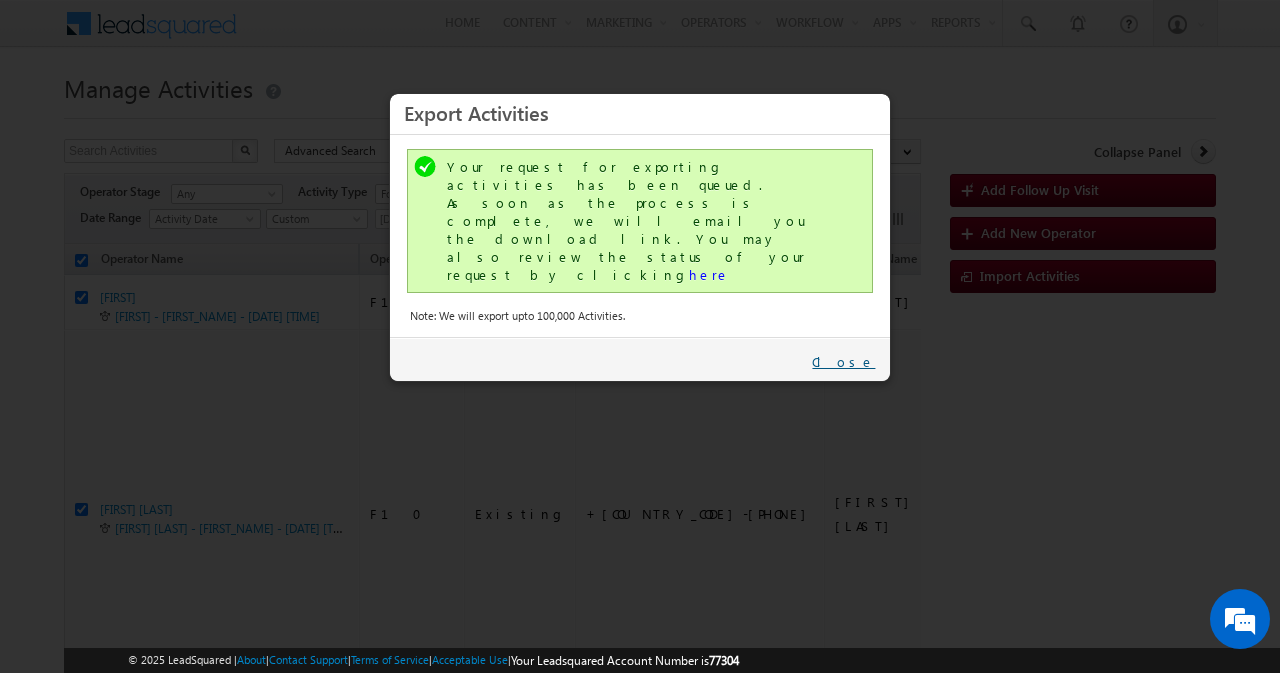 click on "Close" at bounding box center (843, 362) 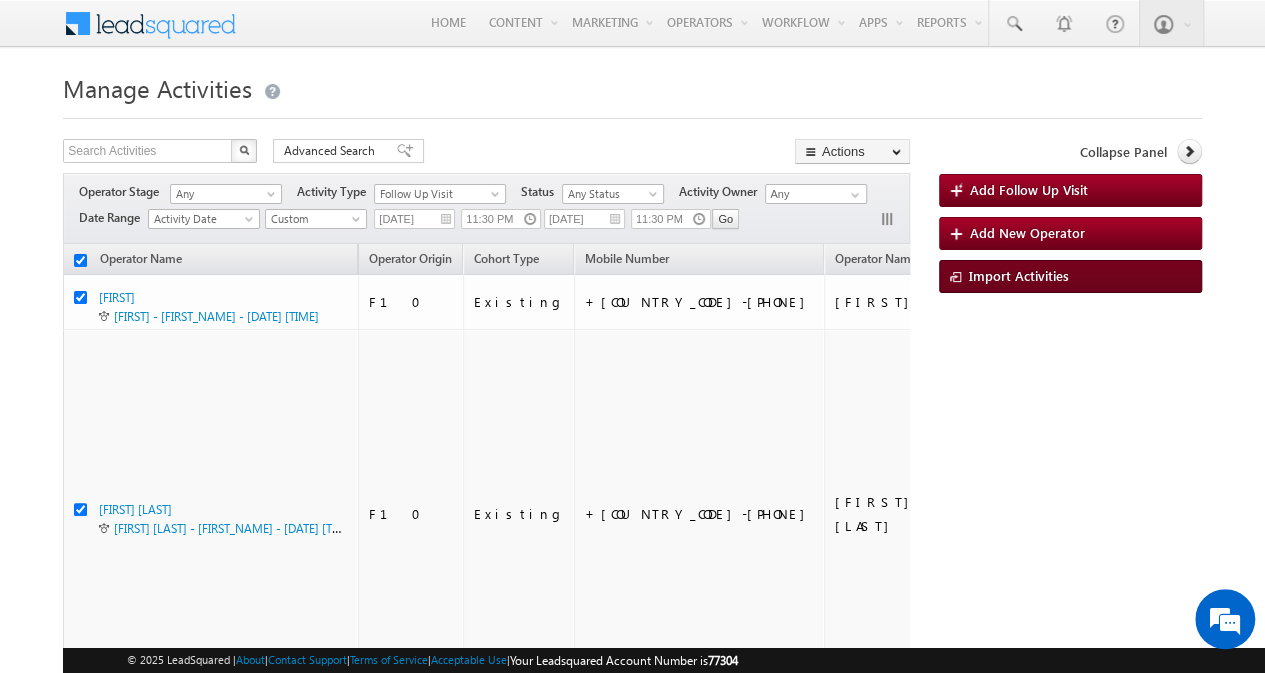 click on "Import Activities" at bounding box center (1019, 275) 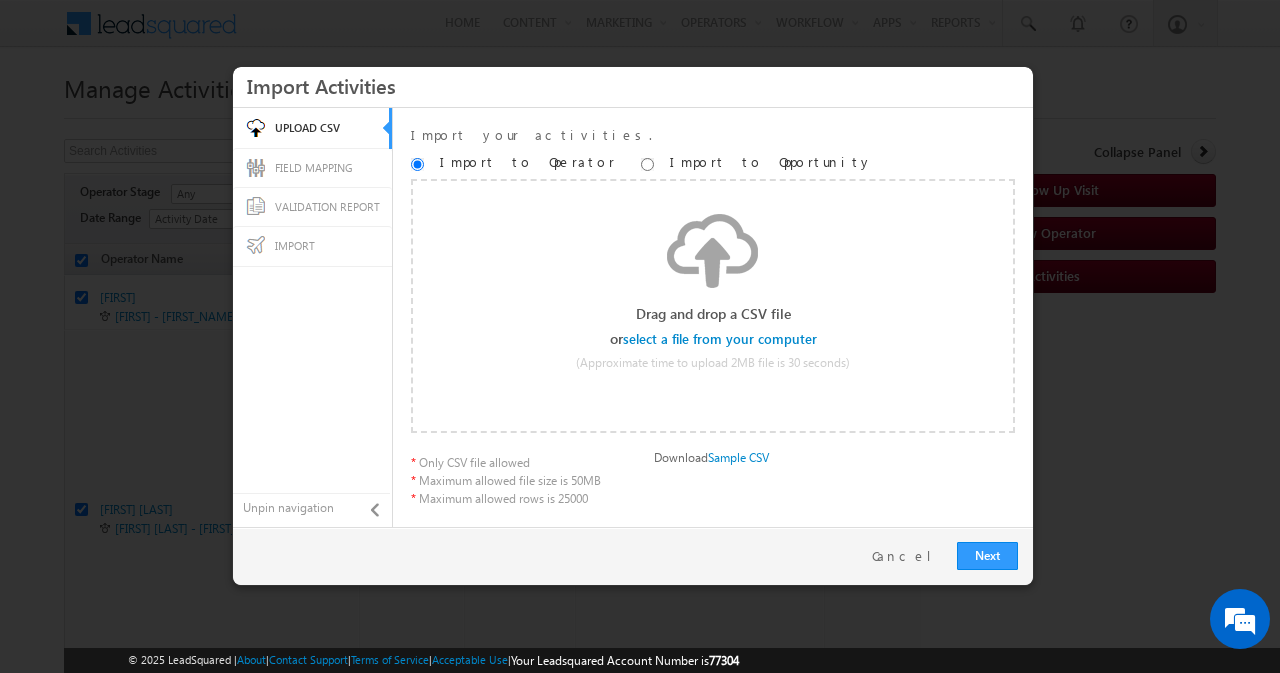 click on "FIELD MAPPING" at bounding box center (312, 168) 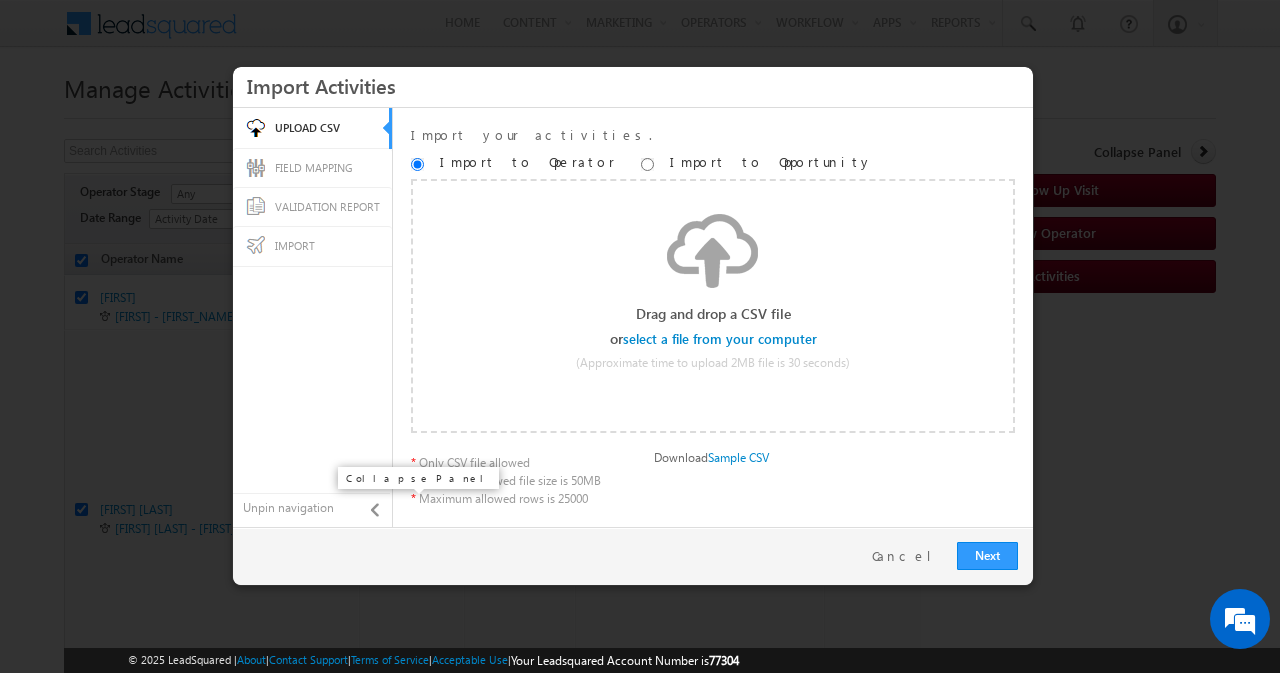 click at bounding box center [378, 510] 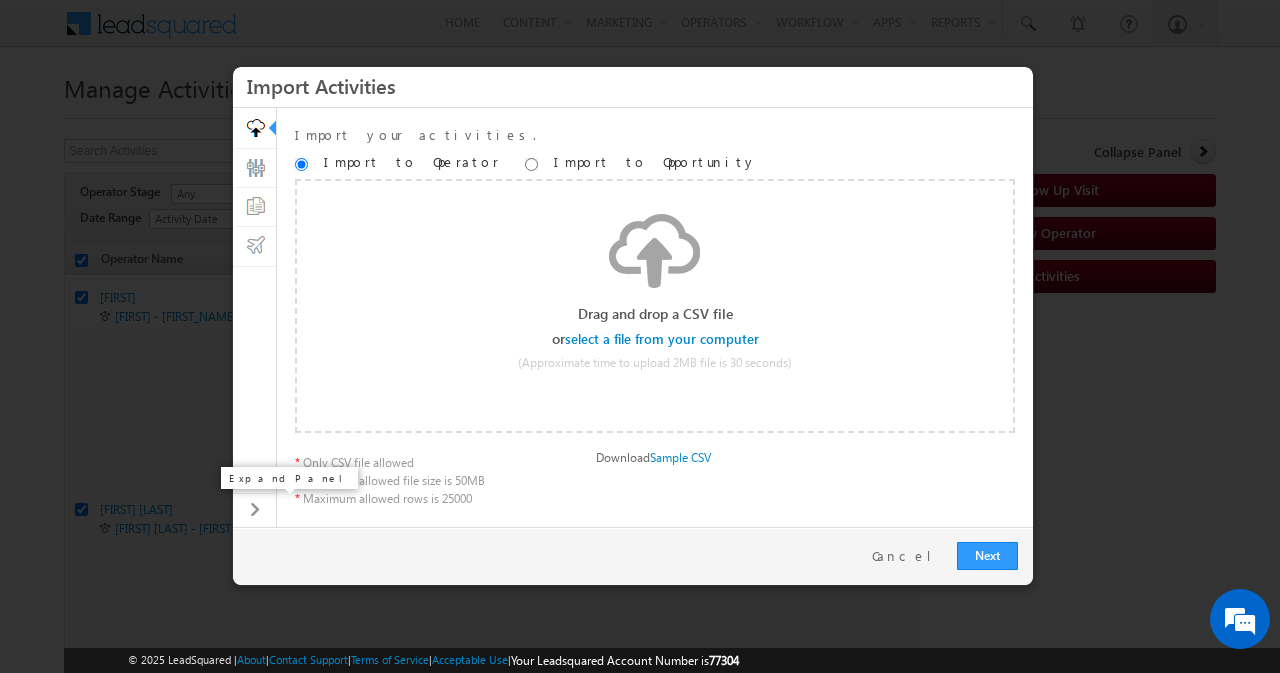 click at bounding box center [258, 510] 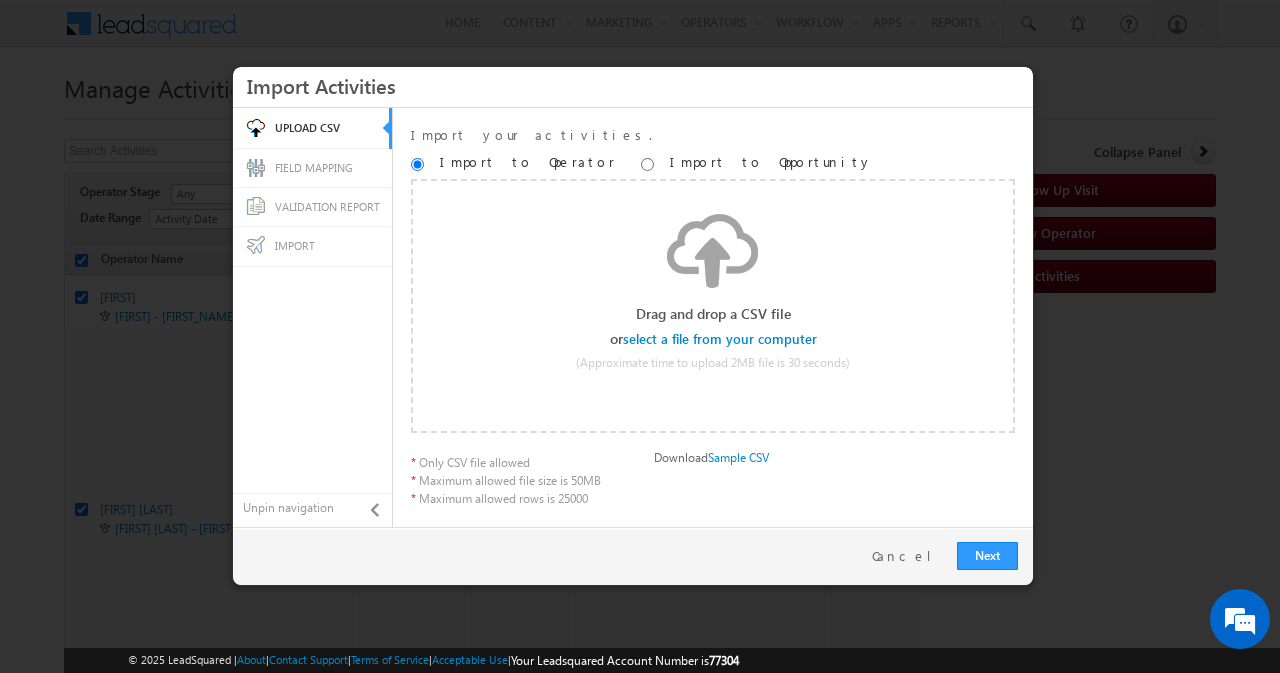 click at bounding box center (640, 336) 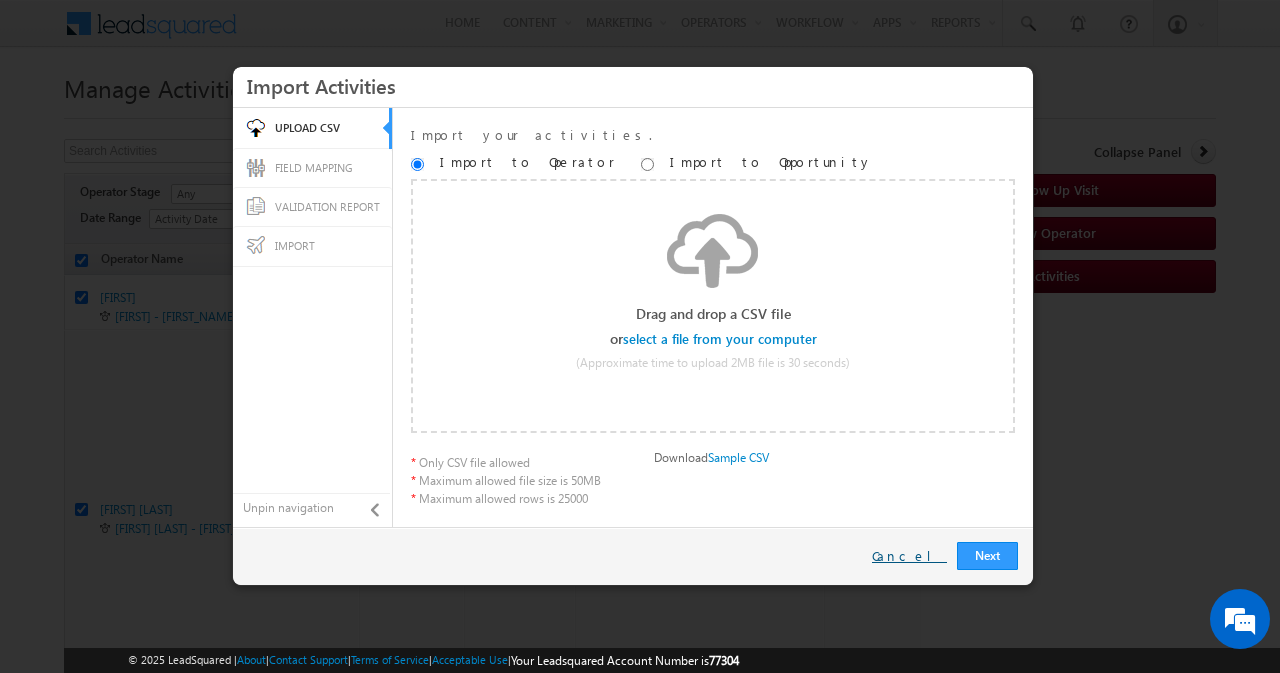 click on "Cancel" at bounding box center [909, 556] 